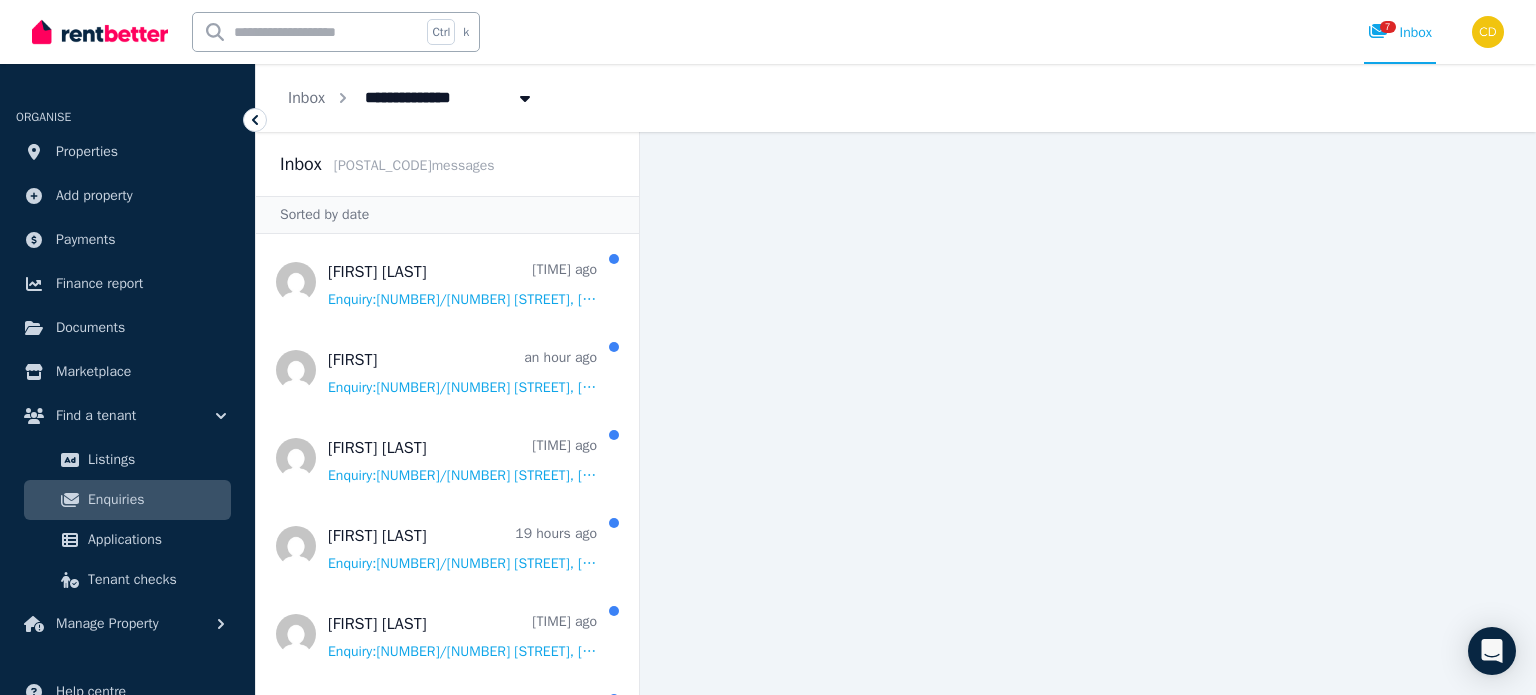 scroll, scrollTop: 0, scrollLeft: 0, axis: both 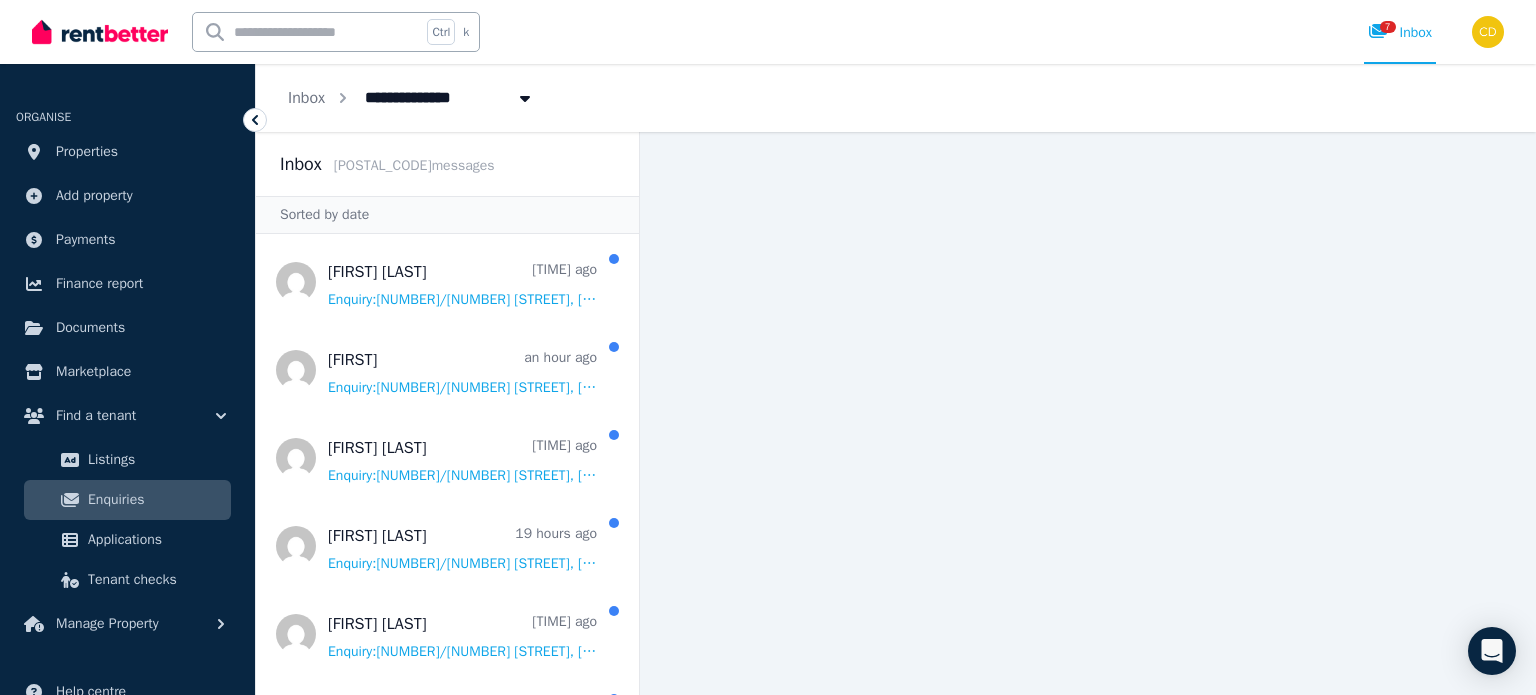 click at bounding box center [307, 32] 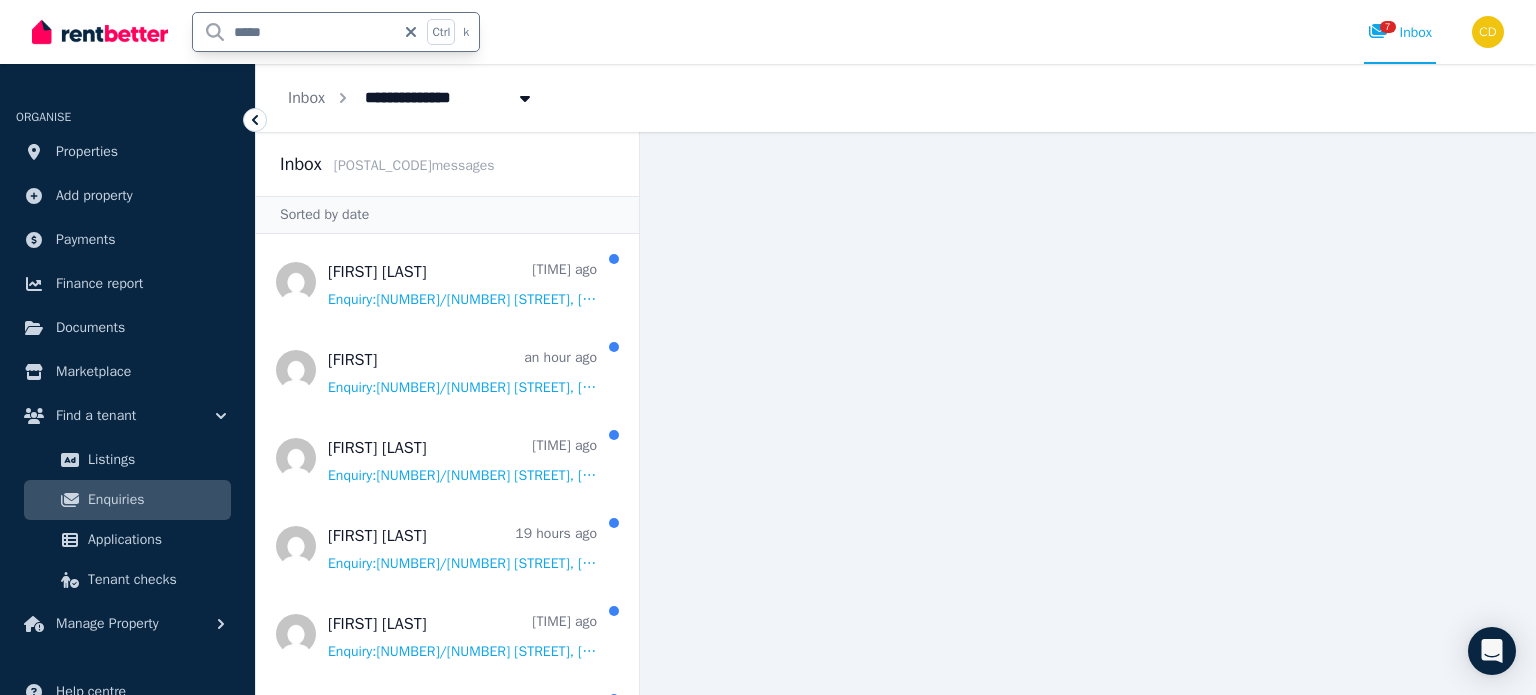 type on "******" 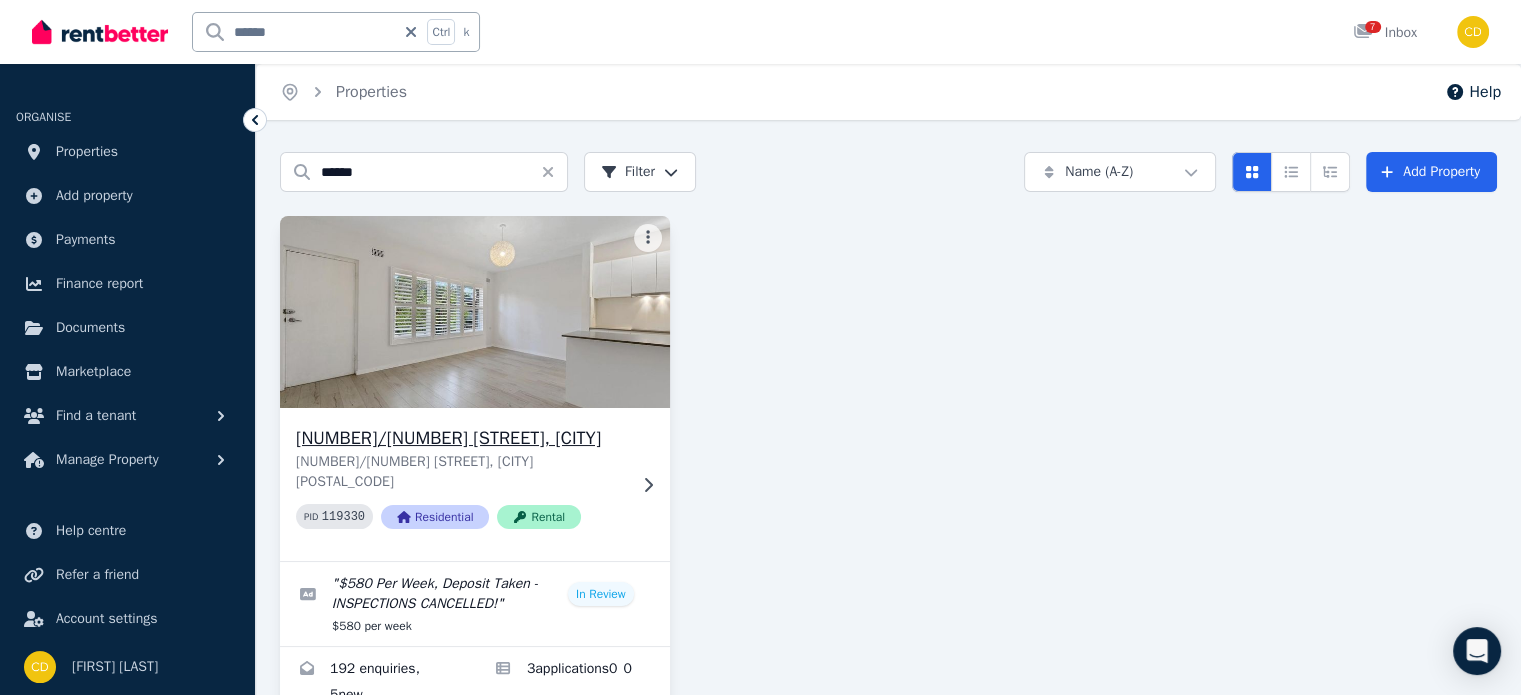 click on "[NUMBER]/[NUMBER] [STREET], [CITY] [STATE] [POSTAL_CODE] PID   [NUMBER] Residential Rental" at bounding box center (475, 484) 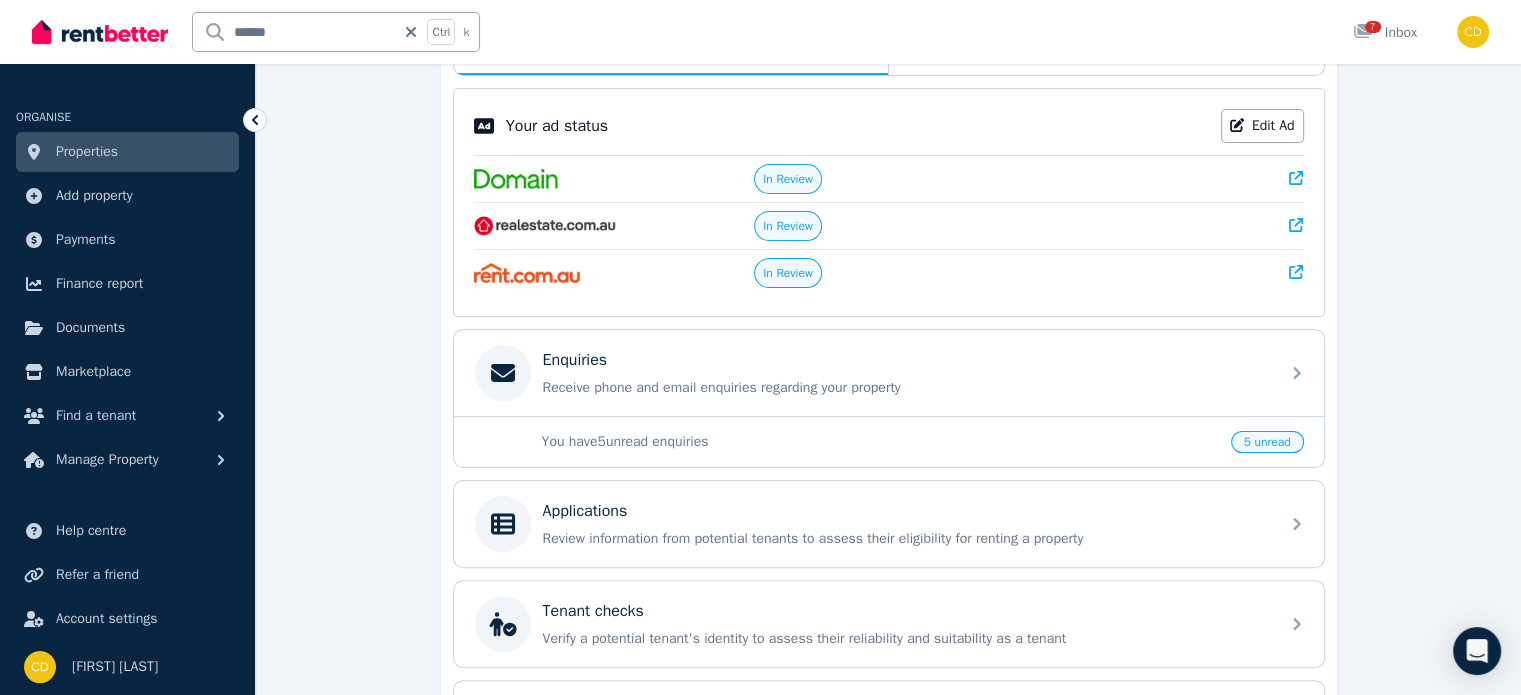 scroll, scrollTop: 400, scrollLeft: 0, axis: vertical 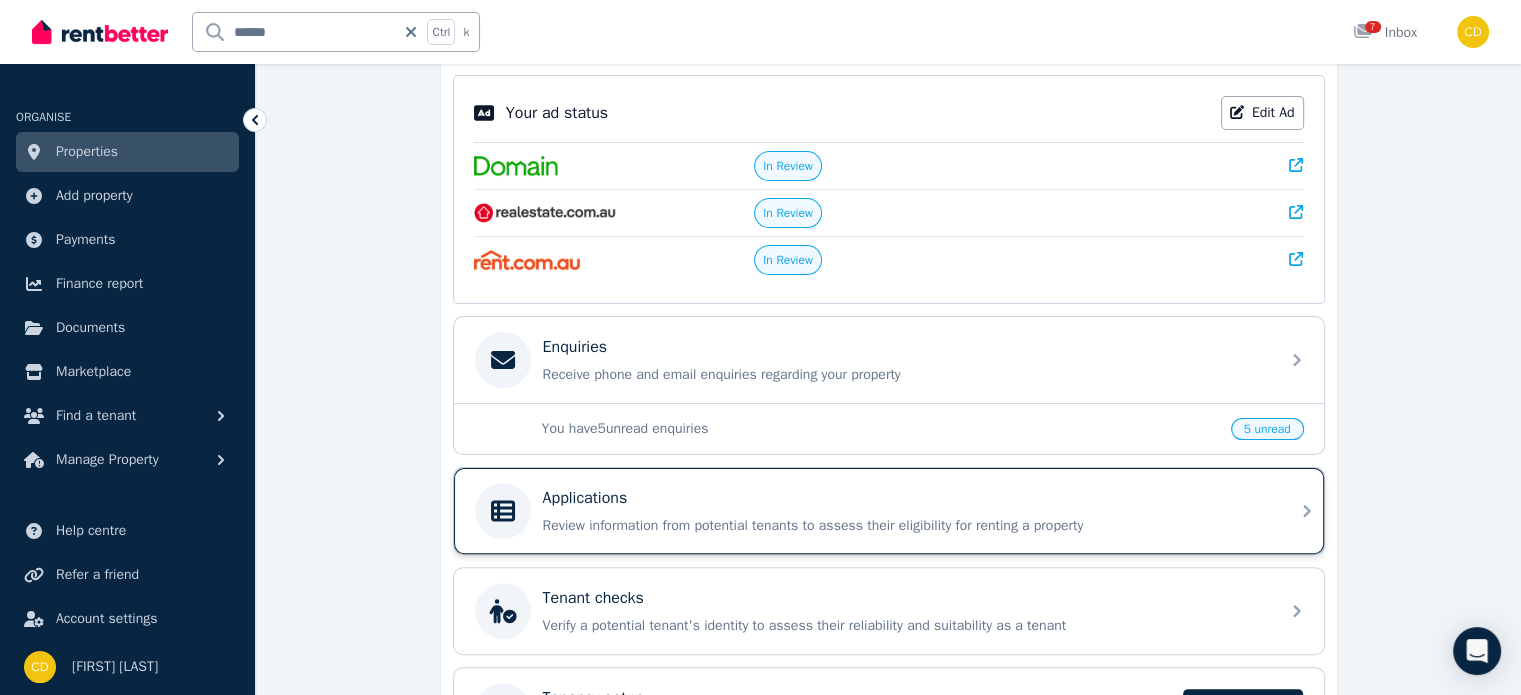 click on "Applications" at bounding box center (905, 498) 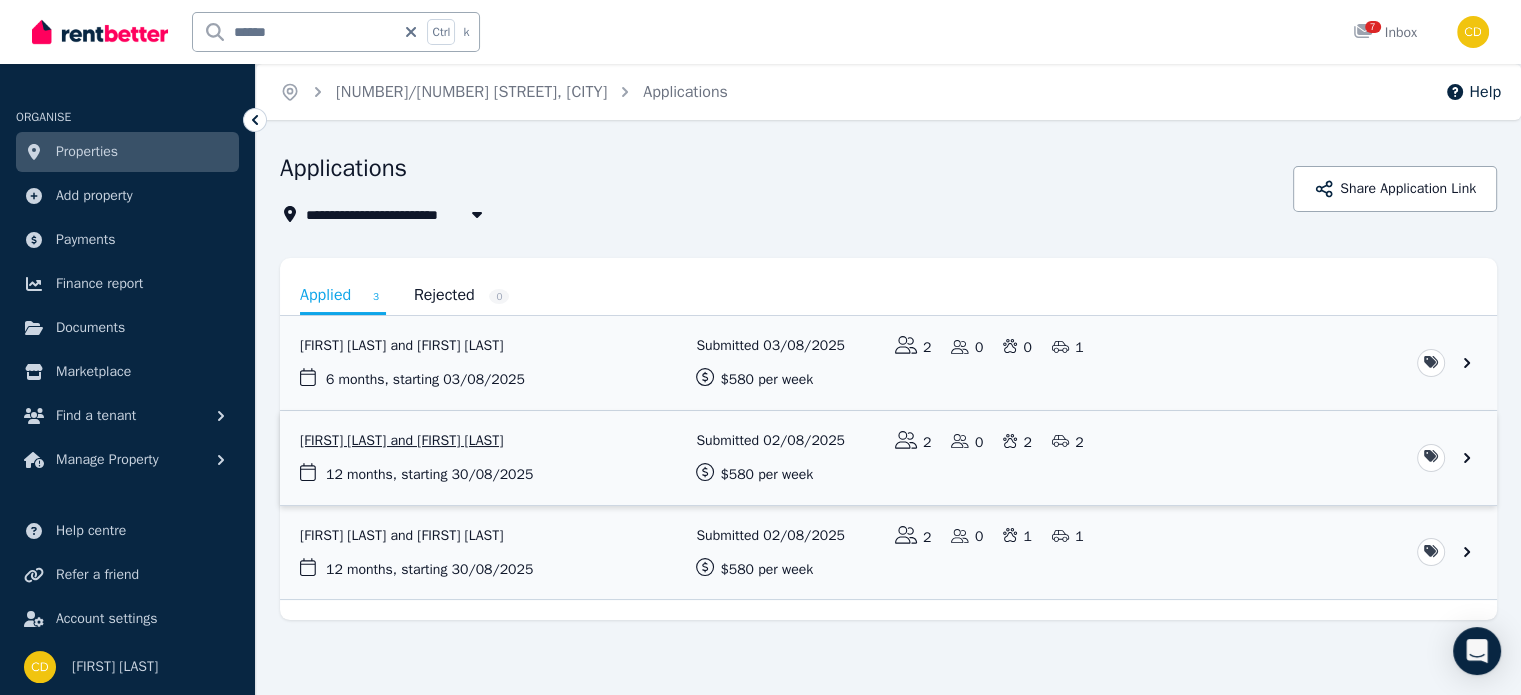 click at bounding box center [888, 458] 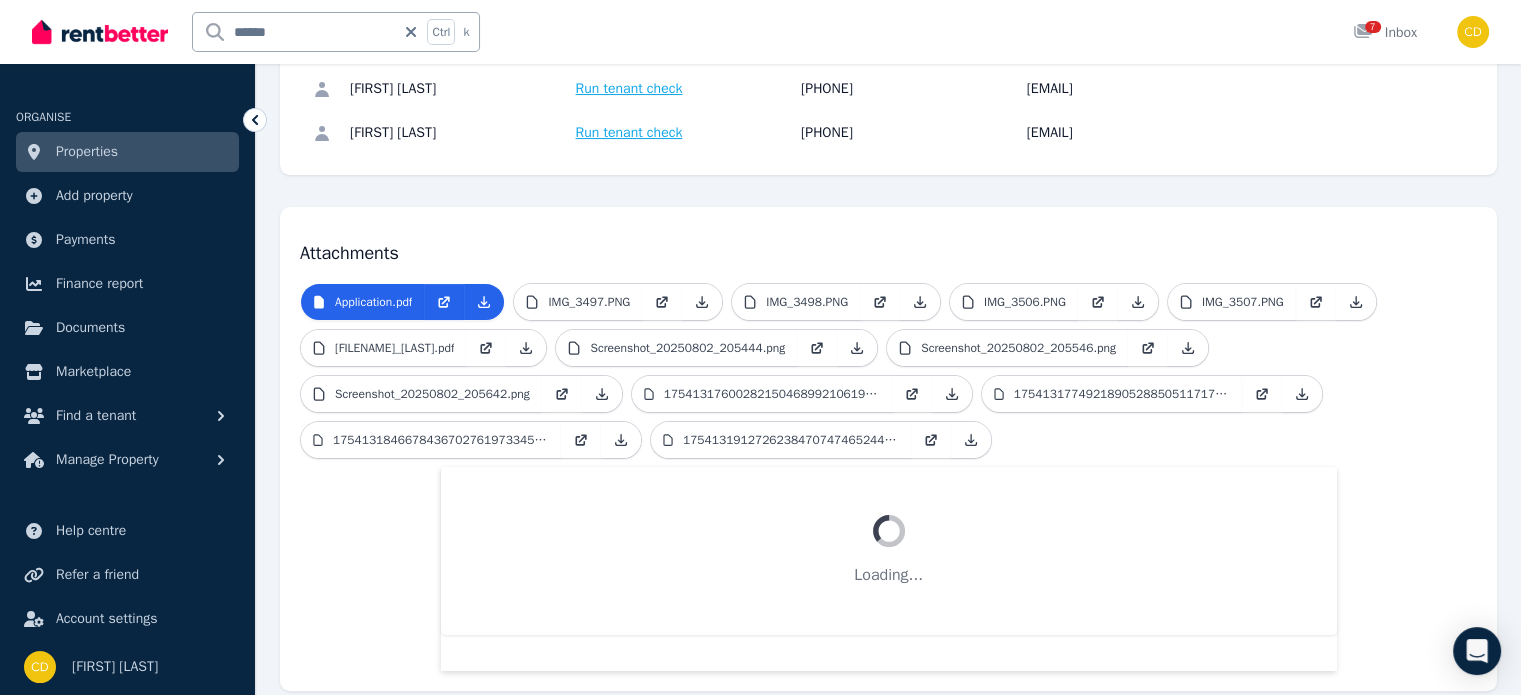 scroll, scrollTop: 300, scrollLeft: 0, axis: vertical 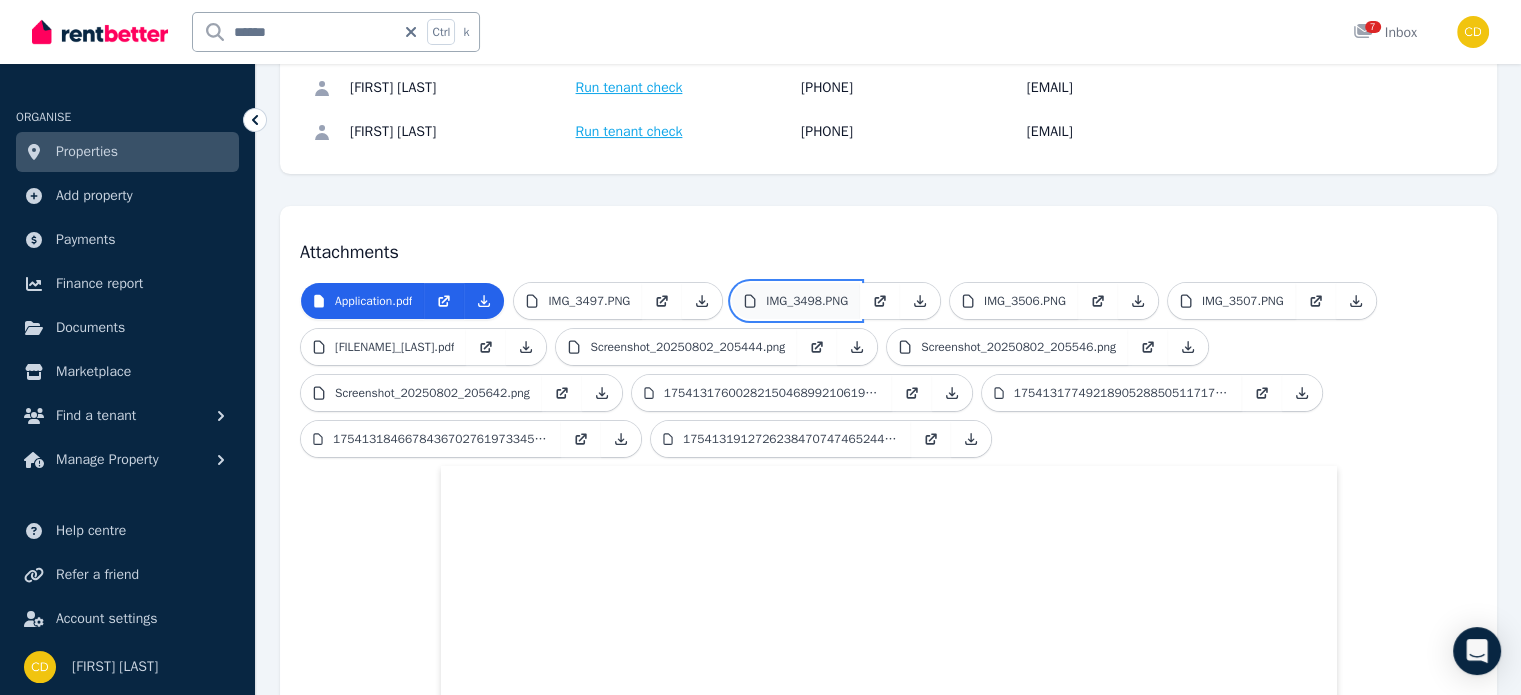 click on "IMG_3498.PNG" at bounding box center [807, 301] 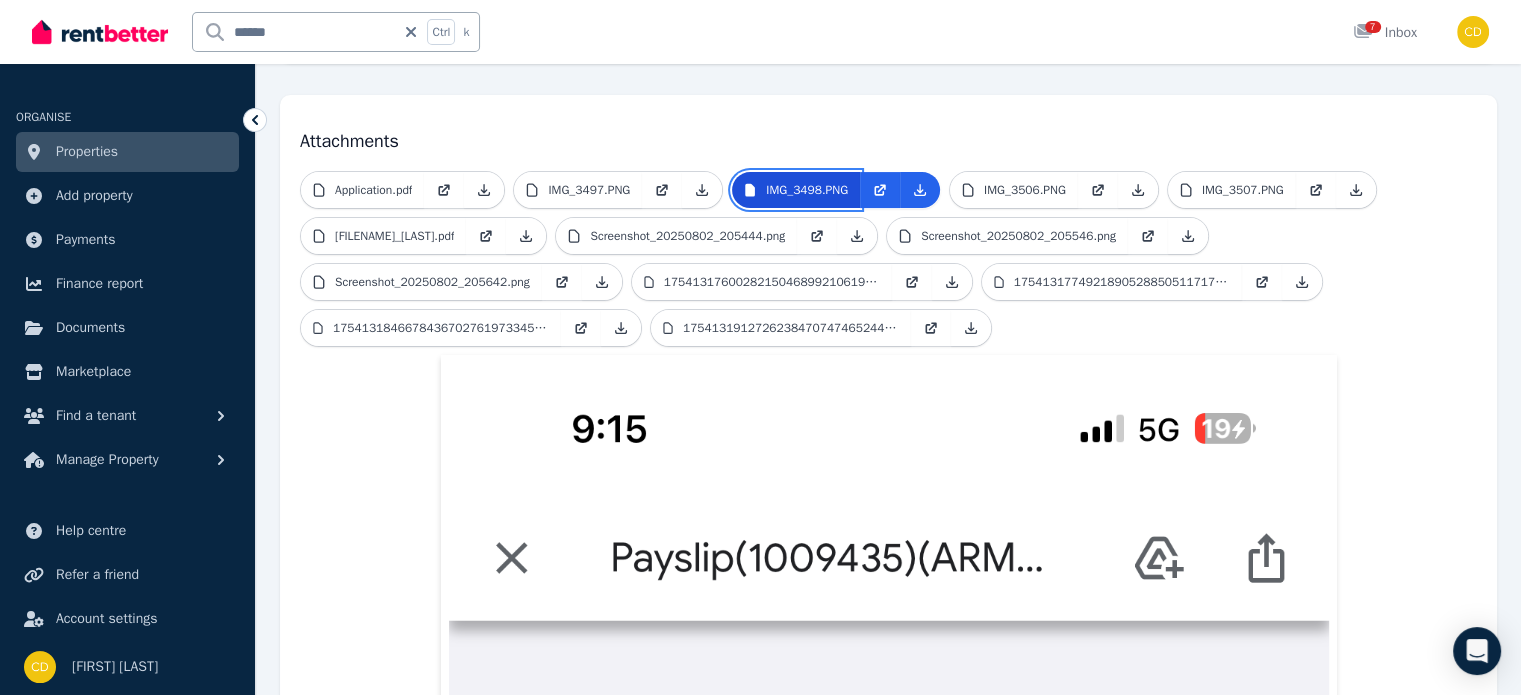 scroll, scrollTop: 400, scrollLeft: 0, axis: vertical 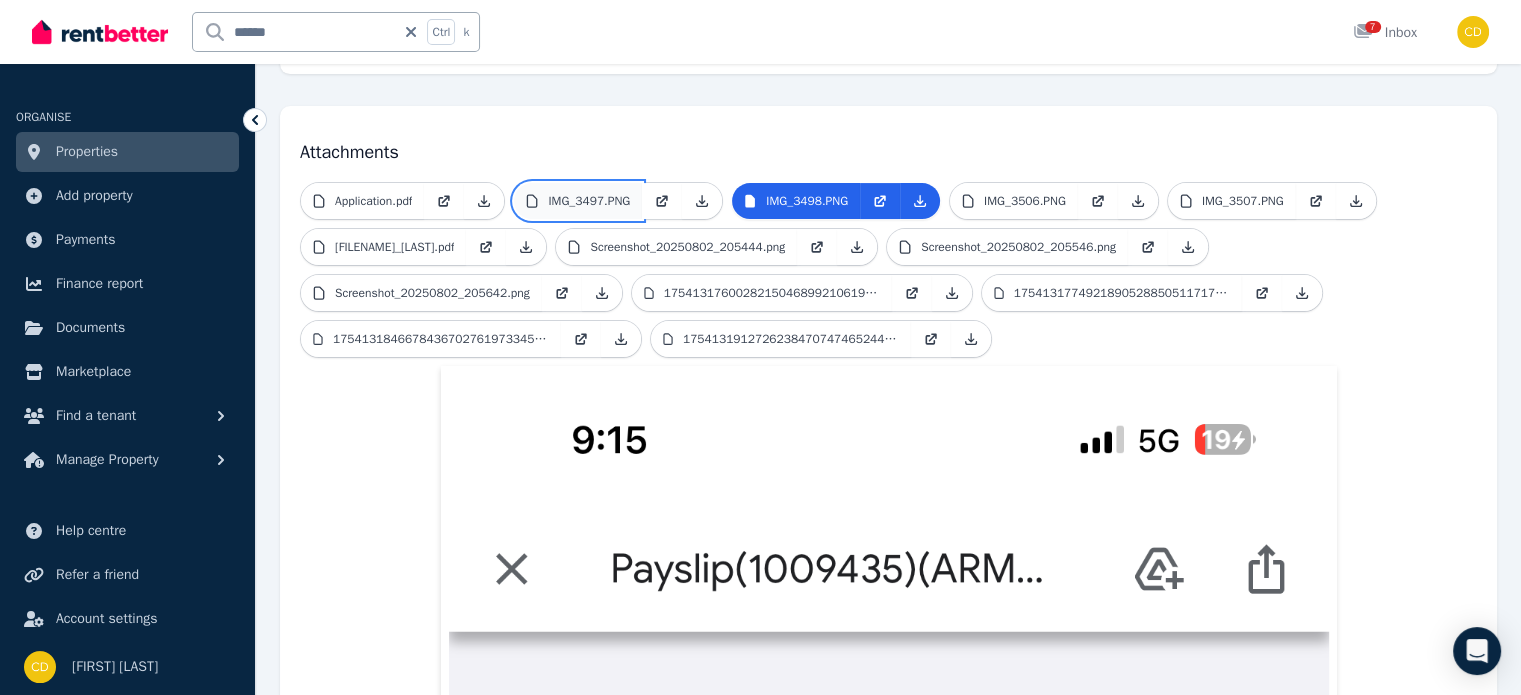 click on "IMG_3497.PNG" at bounding box center [589, 201] 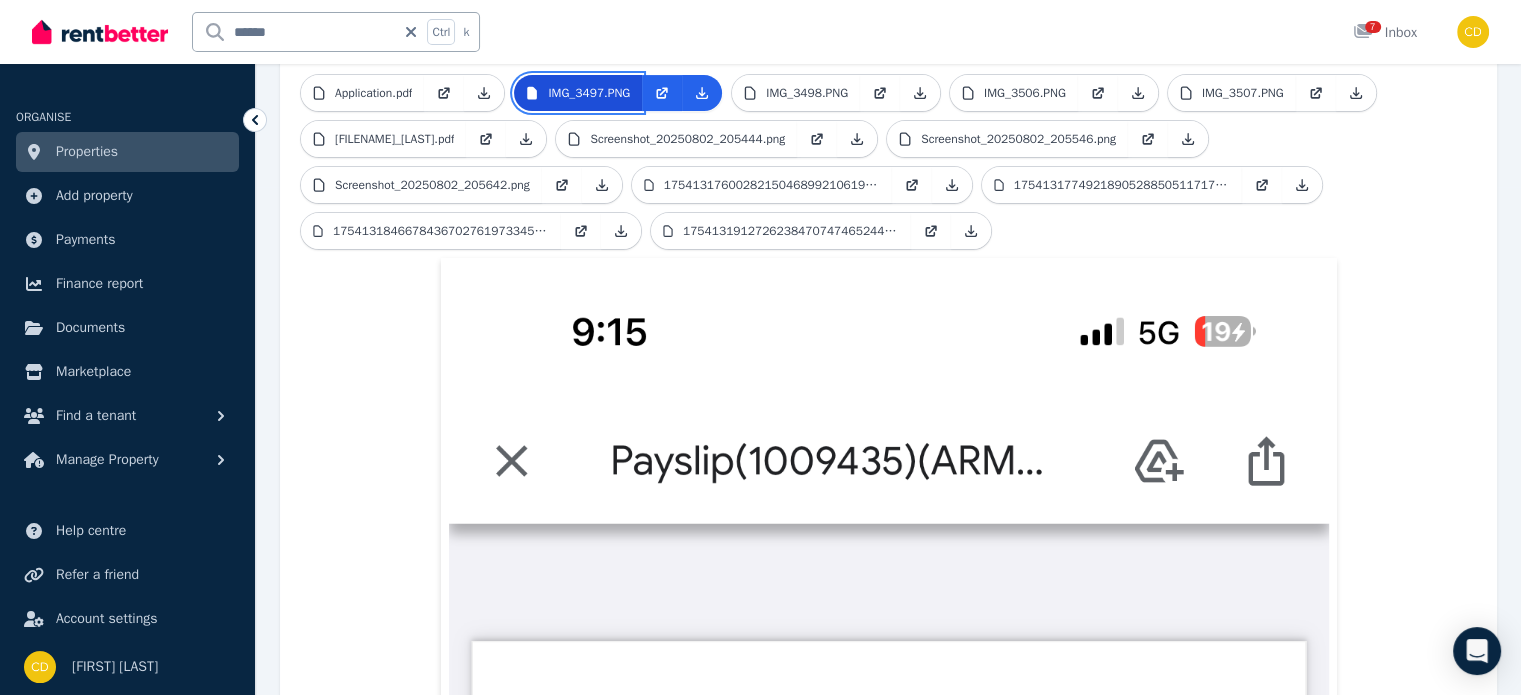 scroll, scrollTop: 800, scrollLeft: 0, axis: vertical 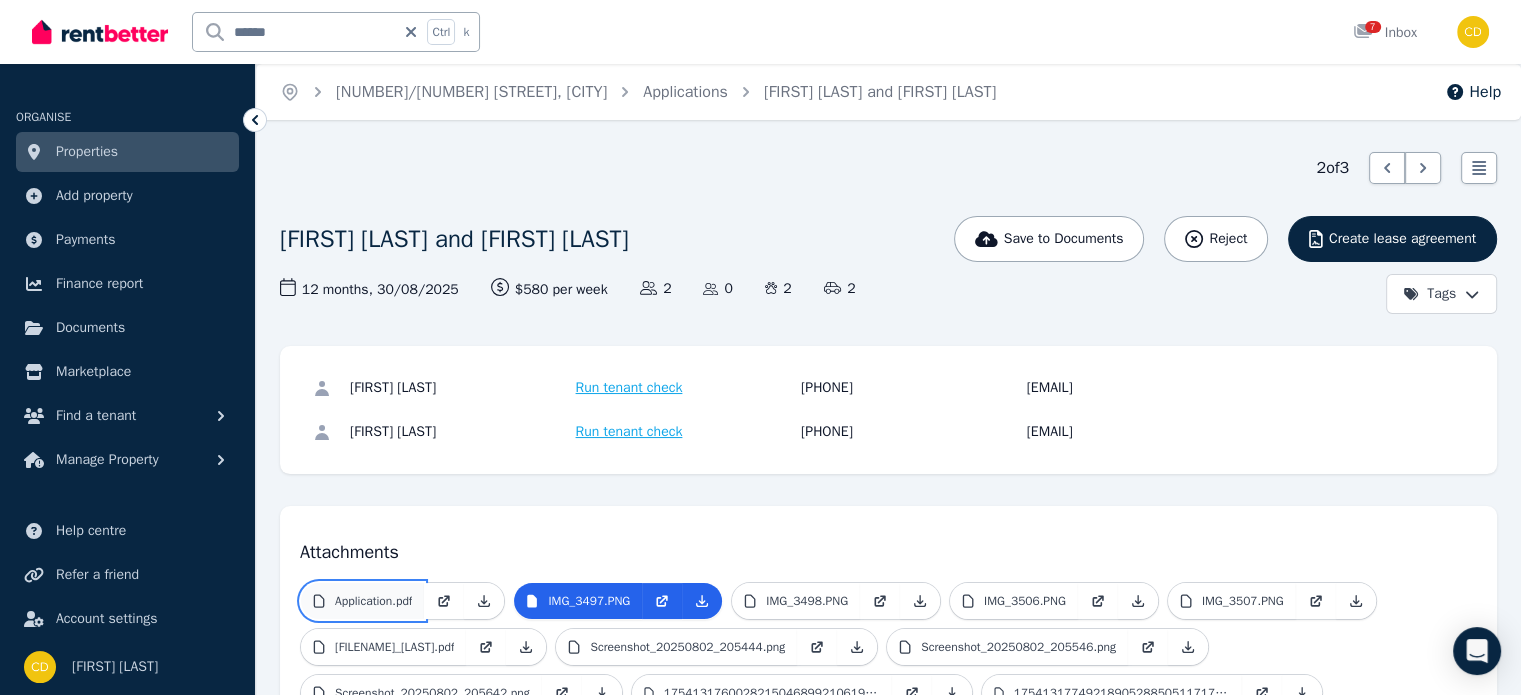click on "Application.pdf" at bounding box center (373, 601) 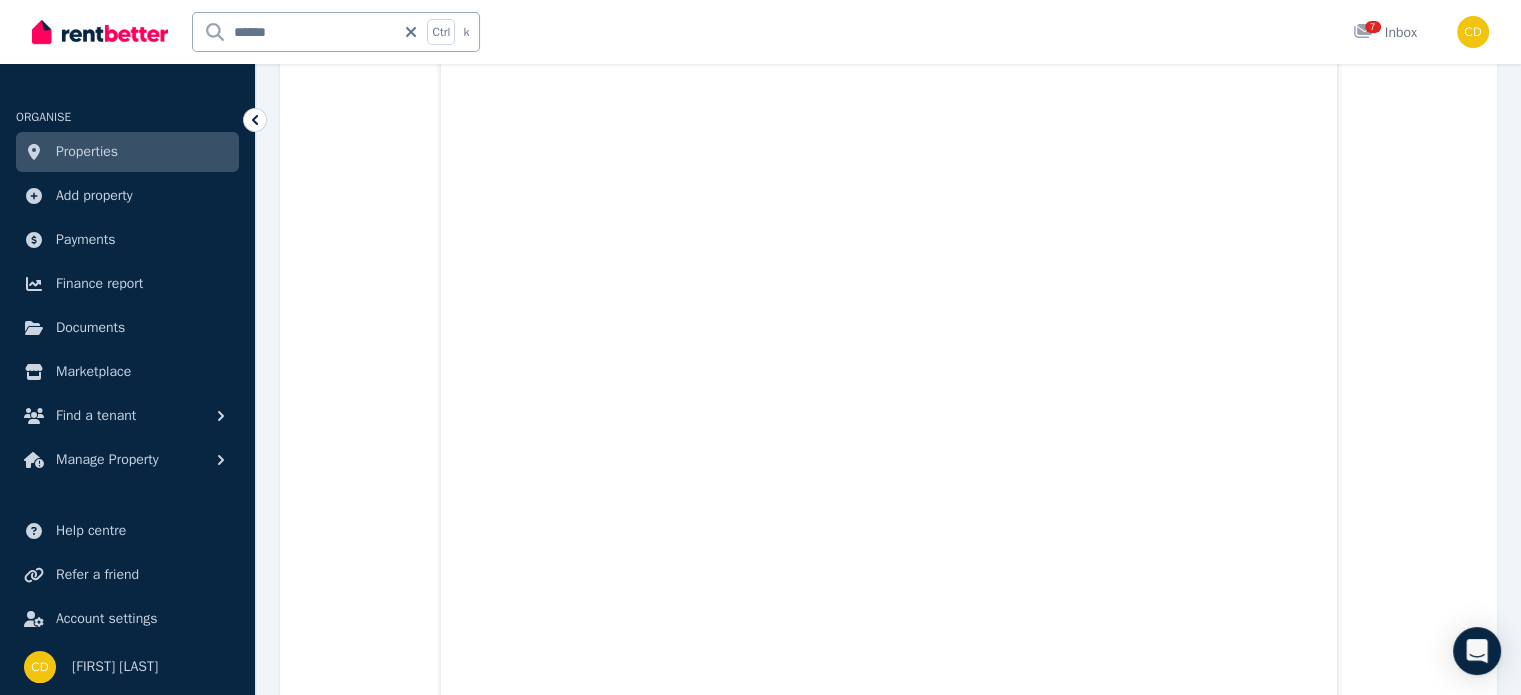 scroll, scrollTop: 3200, scrollLeft: 0, axis: vertical 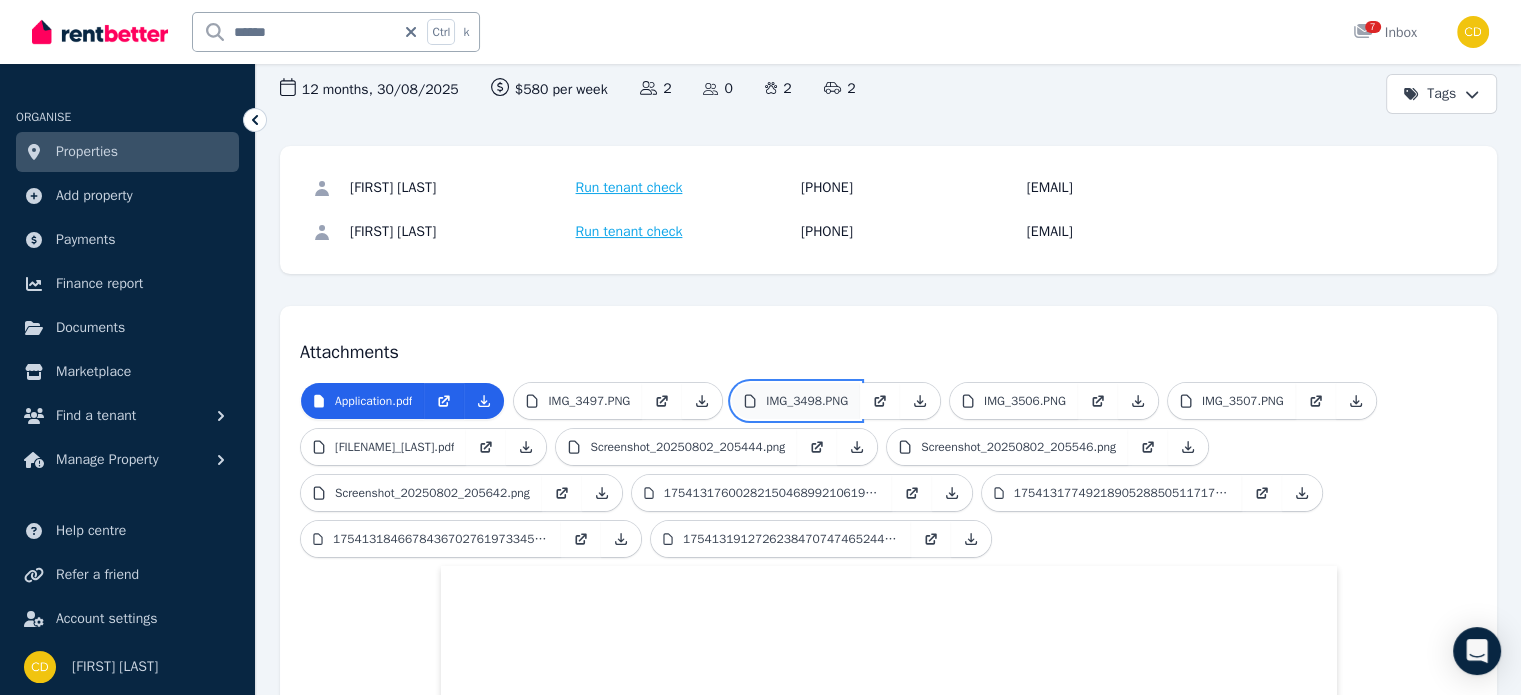 click on "IMG_3498.PNG" at bounding box center (796, 401) 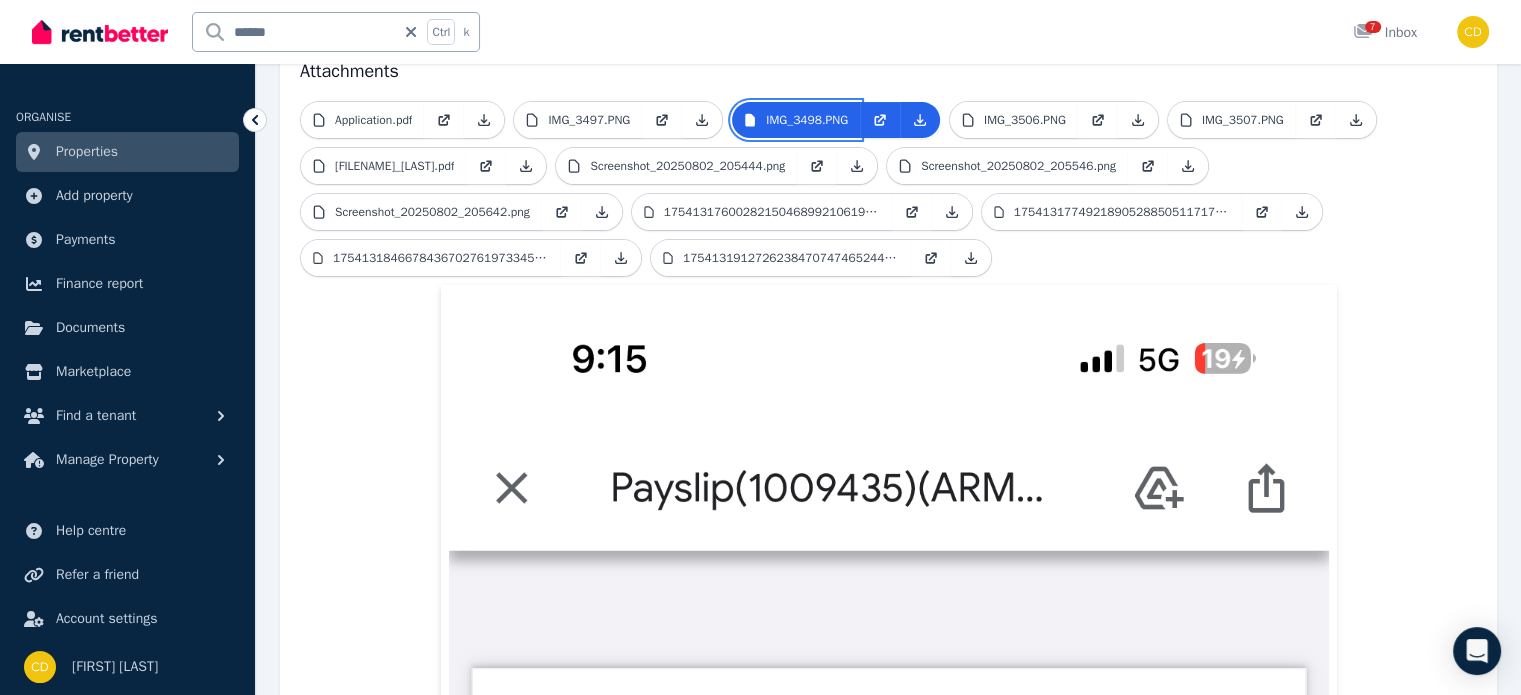 scroll, scrollTop: 408, scrollLeft: 0, axis: vertical 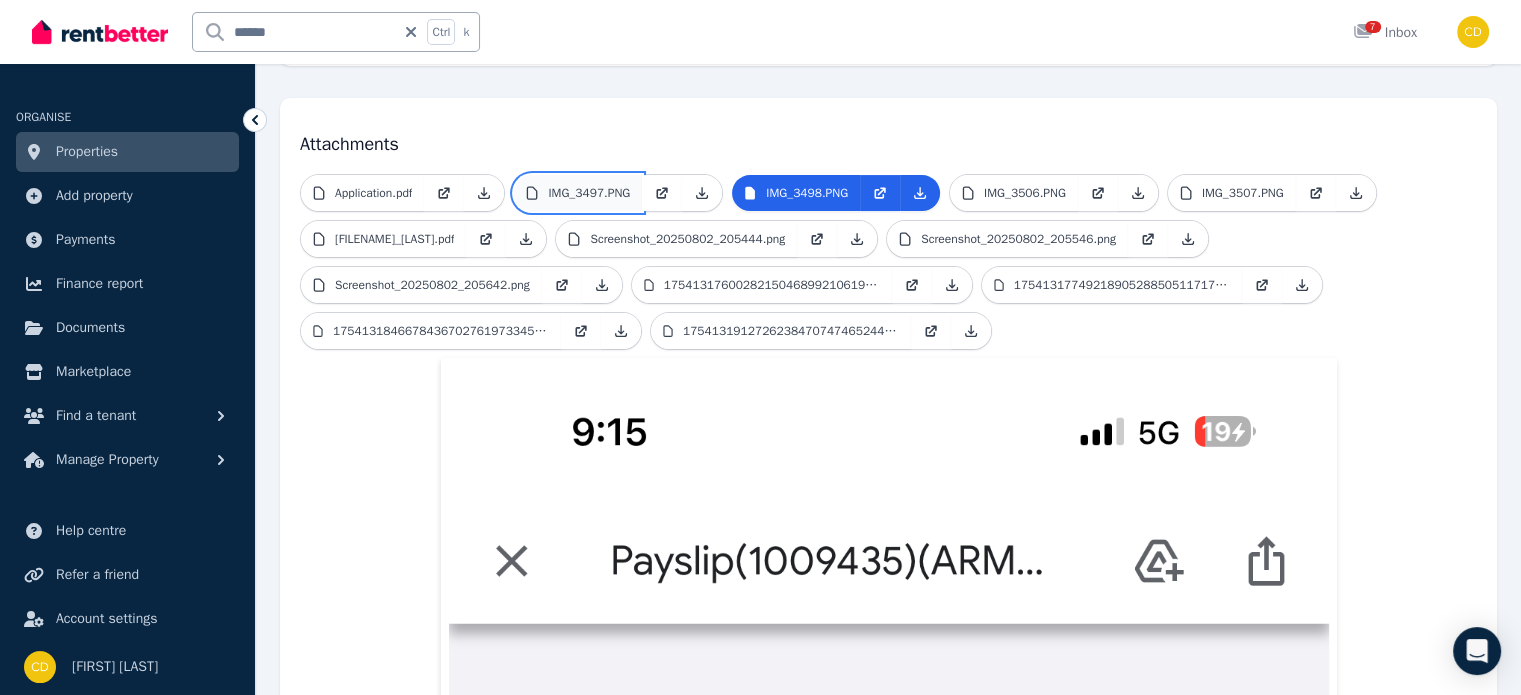 click on "IMG_3497.PNG" at bounding box center (578, 193) 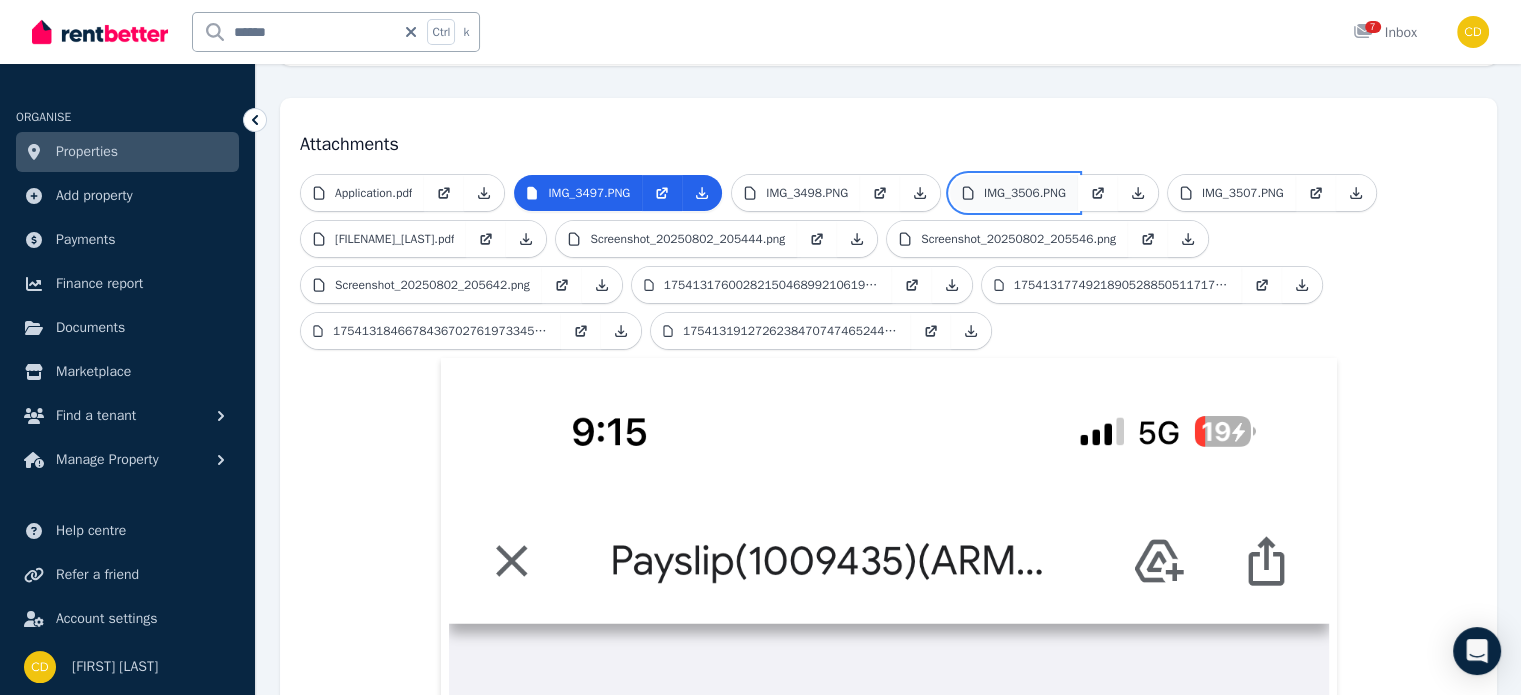click on "IMG_3506.PNG" at bounding box center (1025, 193) 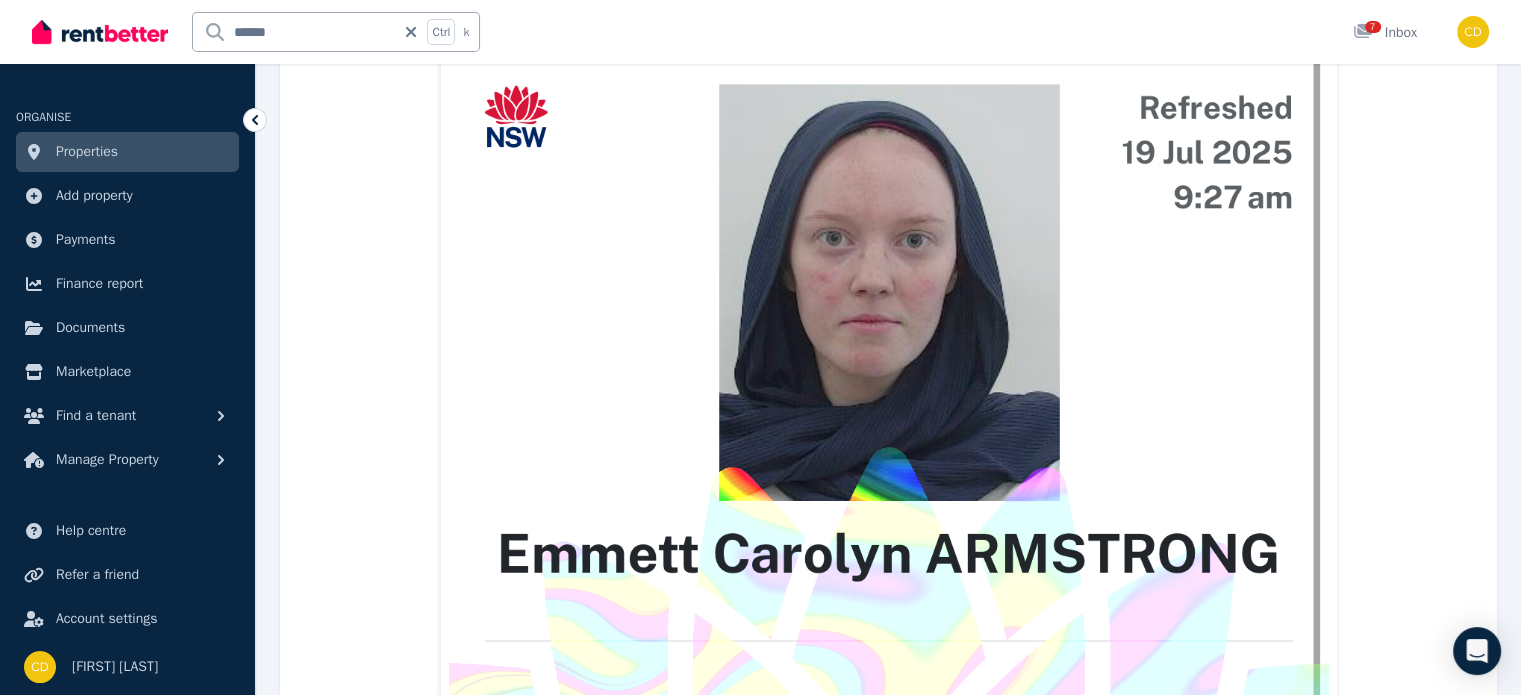 scroll, scrollTop: 1008, scrollLeft: 0, axis: vertical 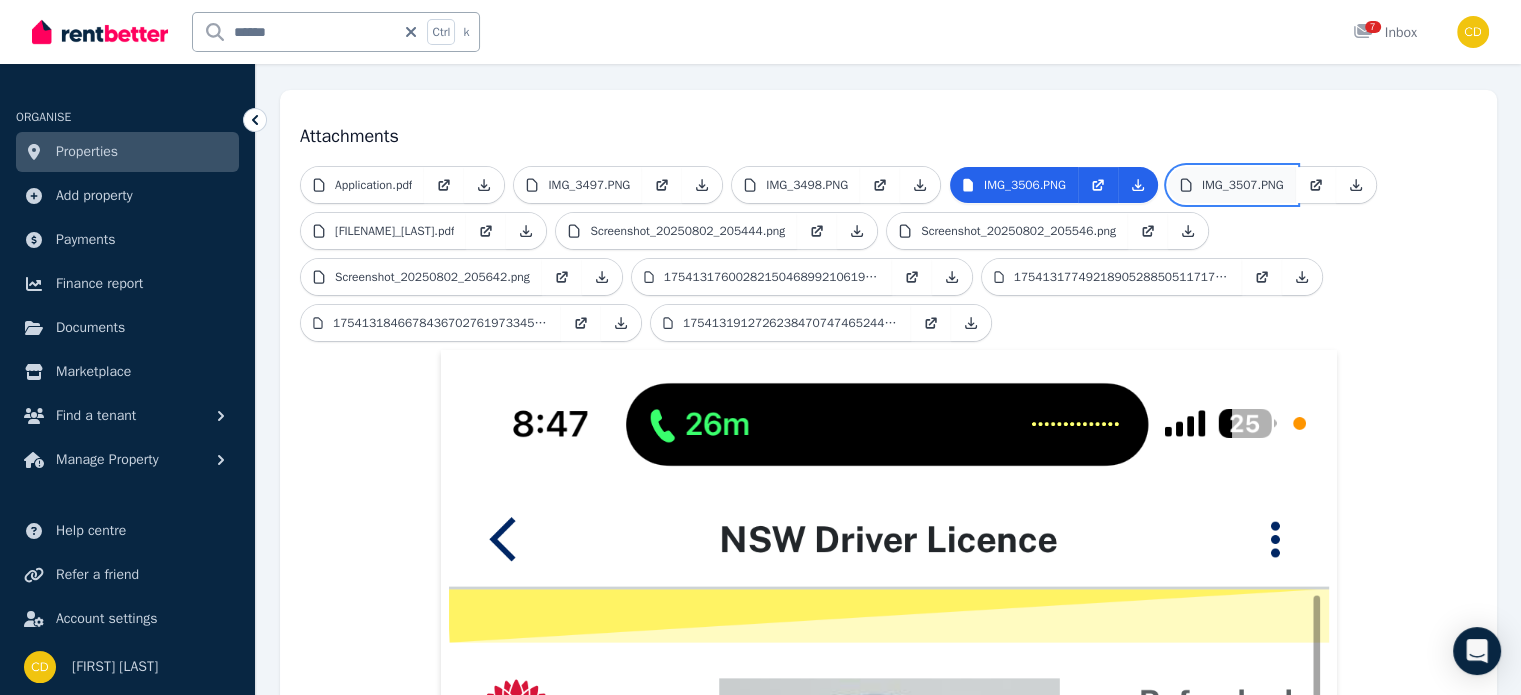 click 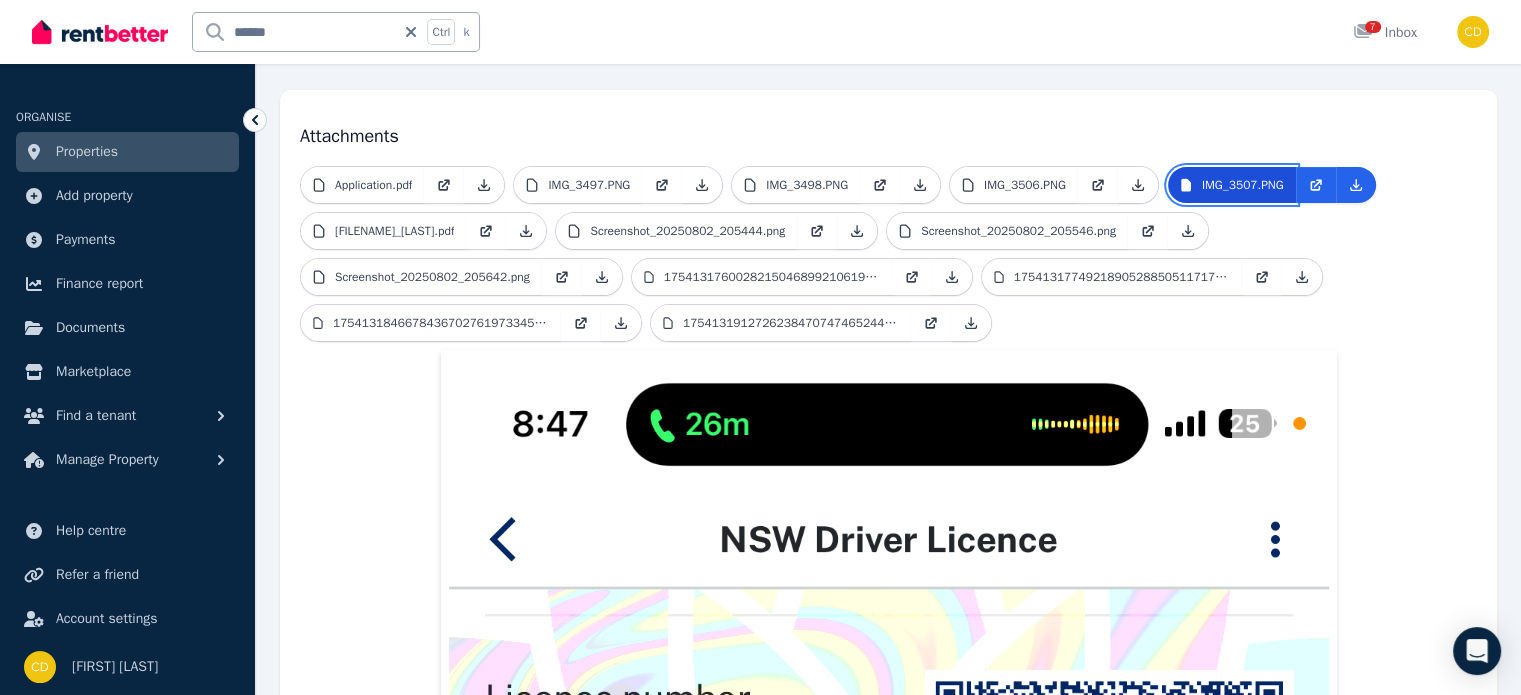 scroll, scrollTop: 216, scrollLeft: 0, axis: vertical 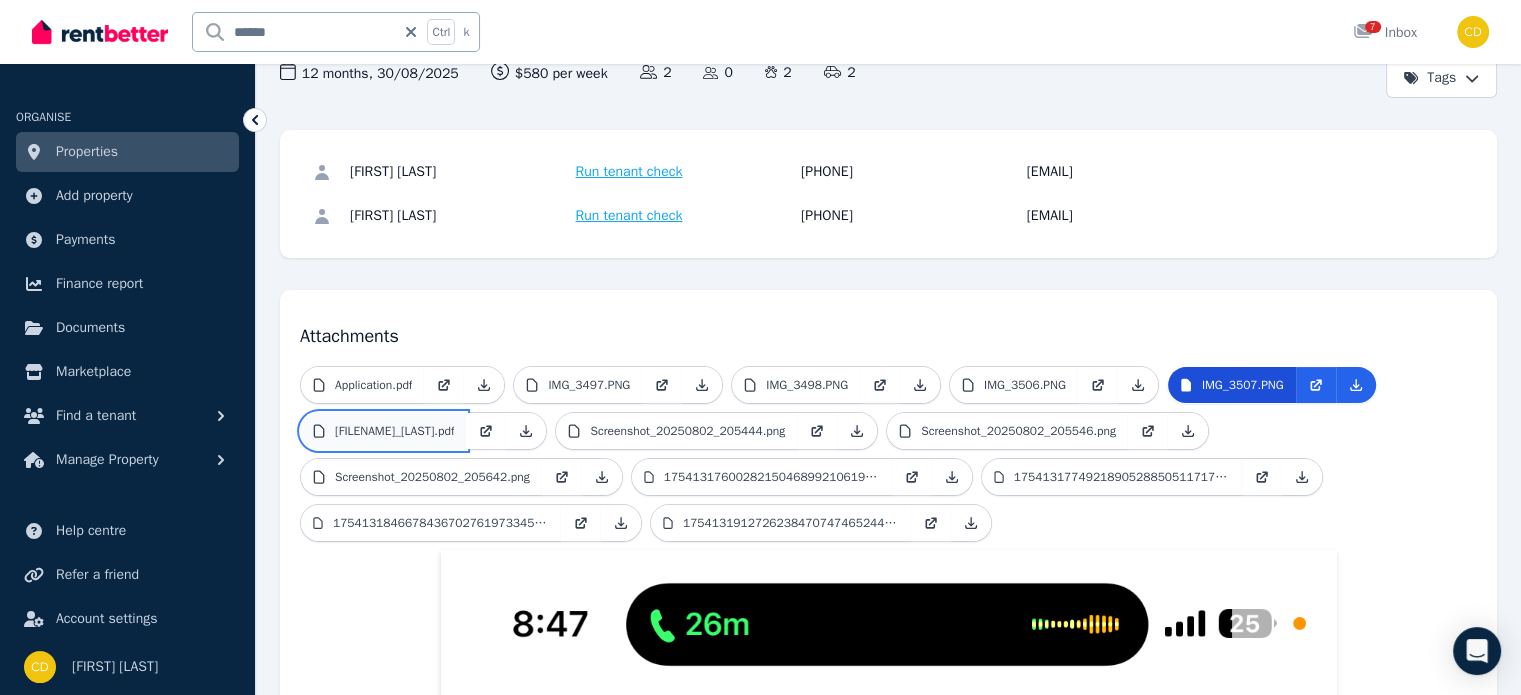 click on "KARIMBLA160A_ARMSTONG.pdf" at bounding box center (394, 431) 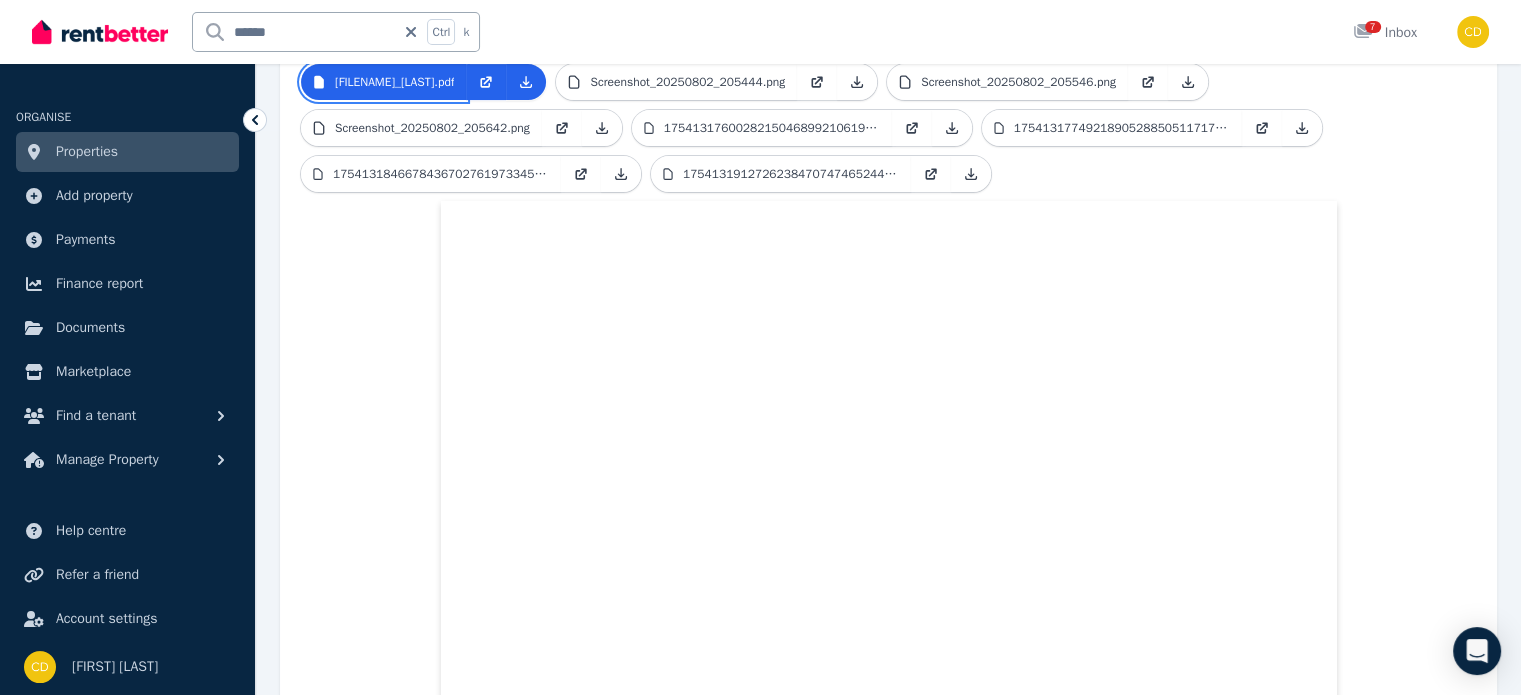 scroll, scrollTop: 464, scrollLeft: 0, axis: vertical 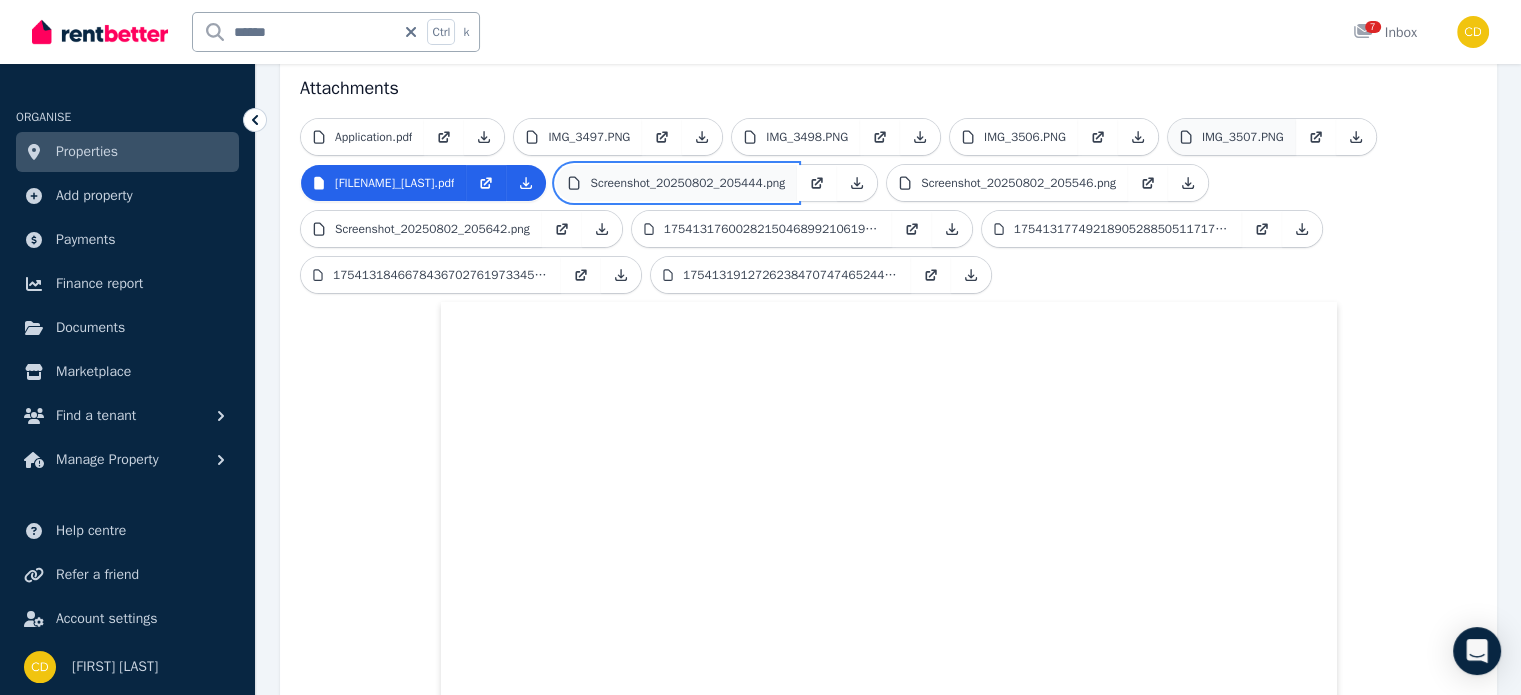 click on "Screenshot_20250802_205444.png" at bounding box center [687, 183] 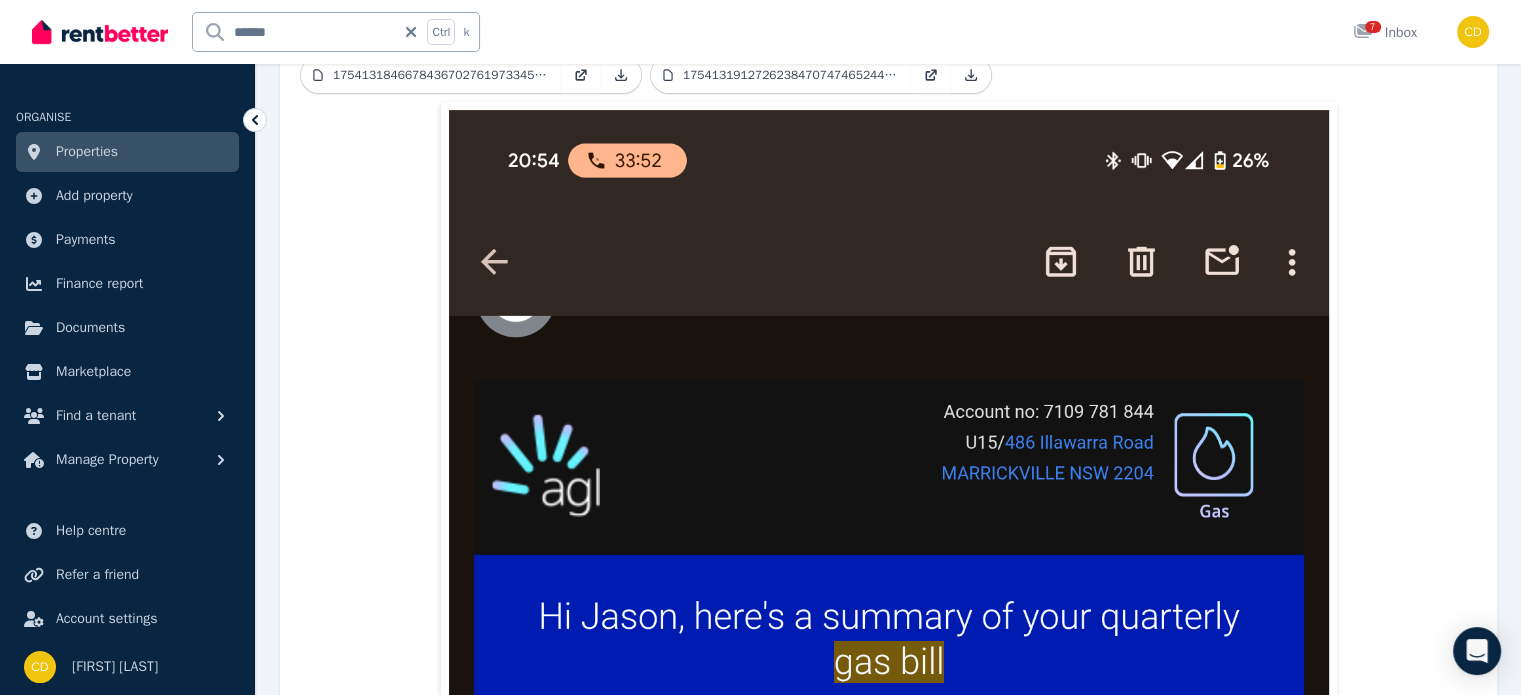 scroll, scrollTop: 564, scrollLeft: 0, axis: vertical 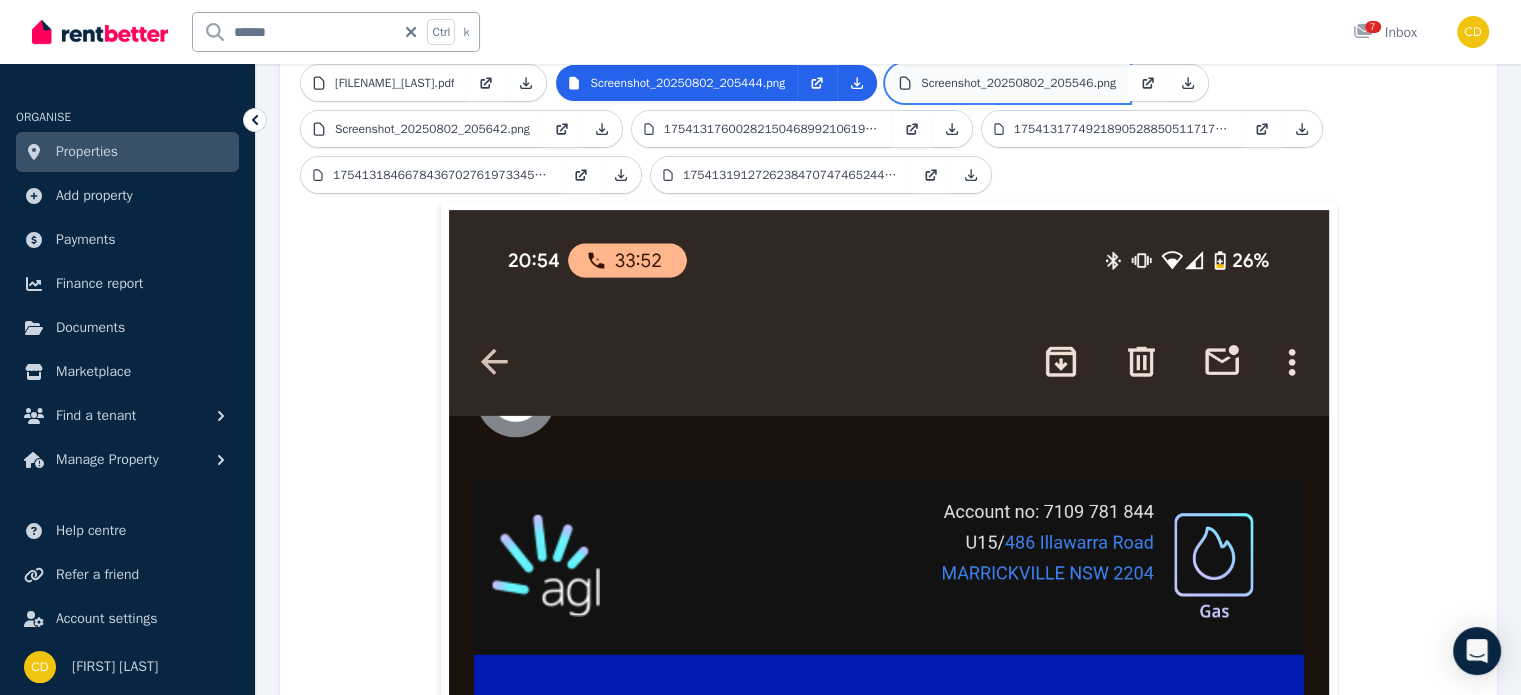 click on "Screenshot_20250802_205546.png" at bounding box center [1018, 83] 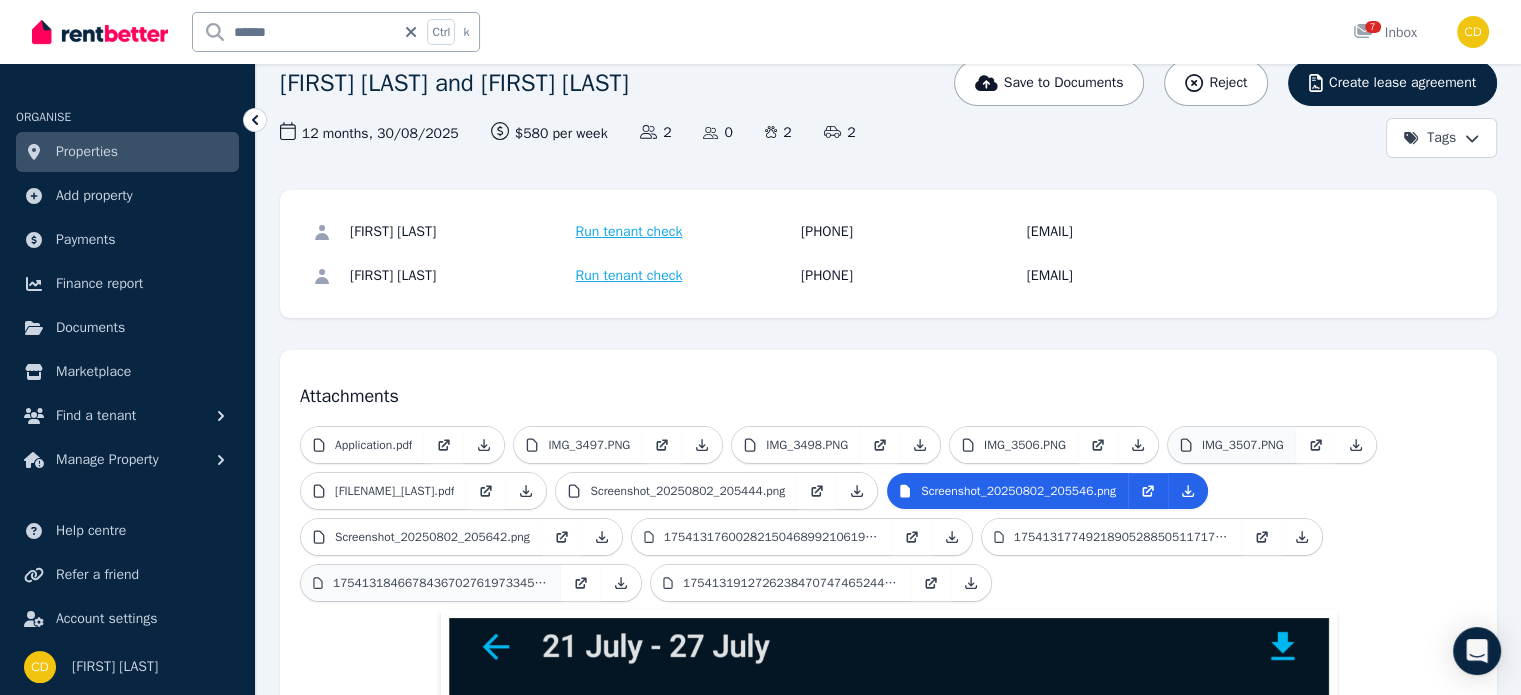 scroll, scrollTop: 200, scrollLeft: 0, axis: vertical 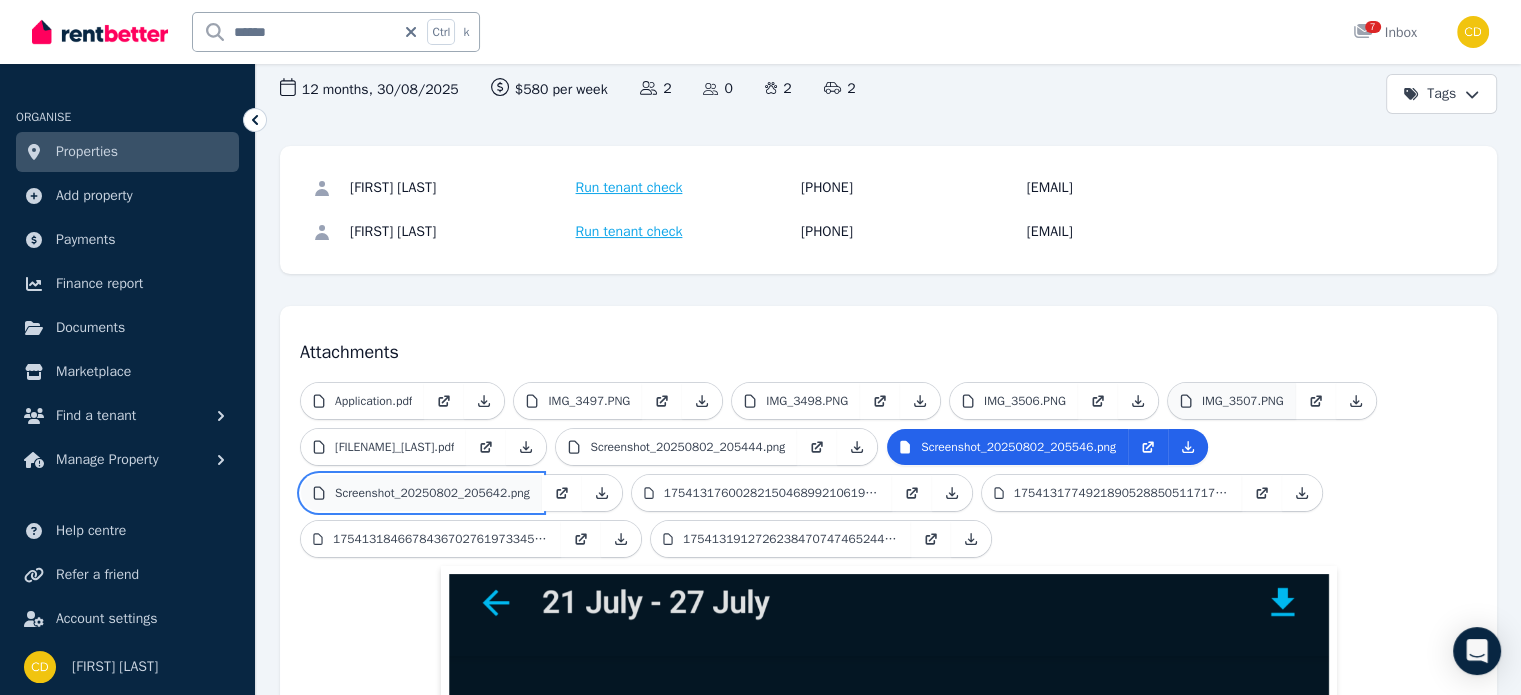 click on "Screenshot_20250802_205642.png" at bounding box center [432, 493] 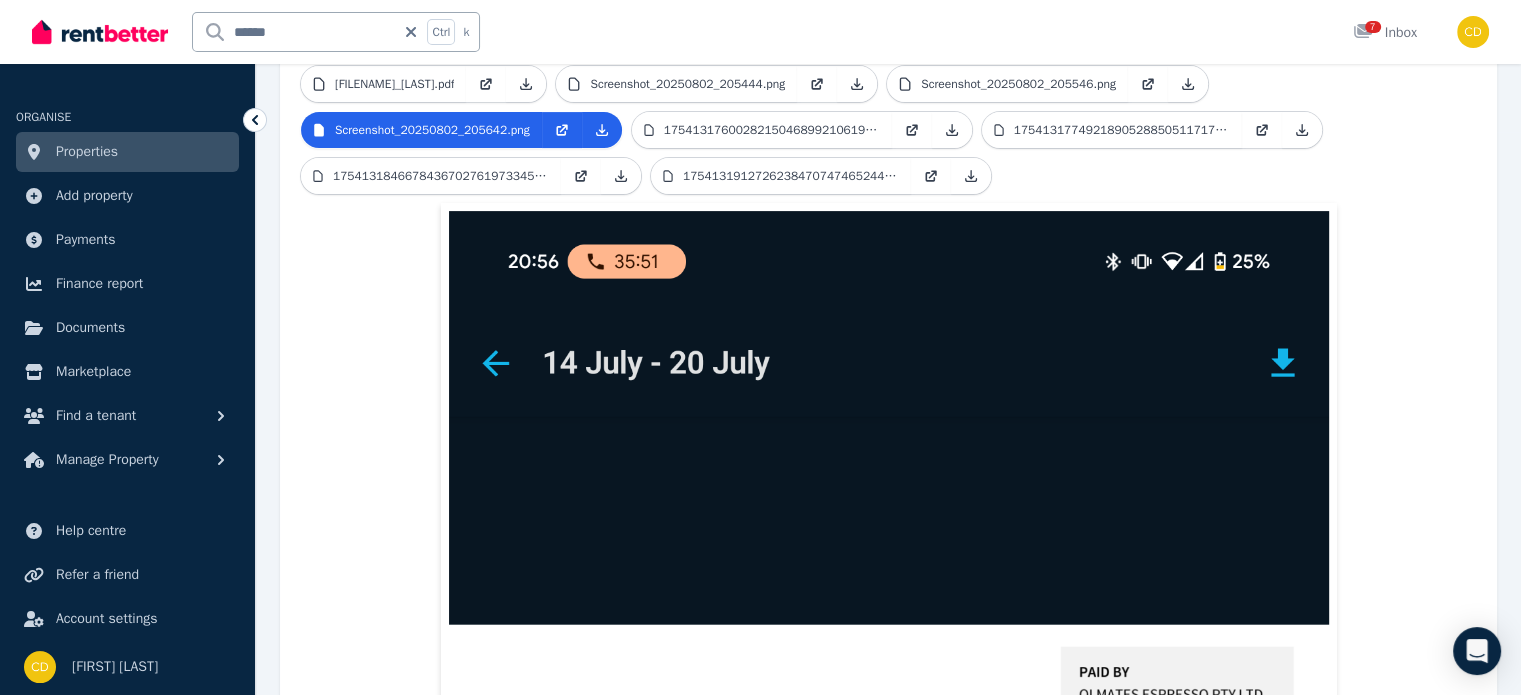 scroll, scrollTop: 400, scrollLeft: 0, axis: vertical 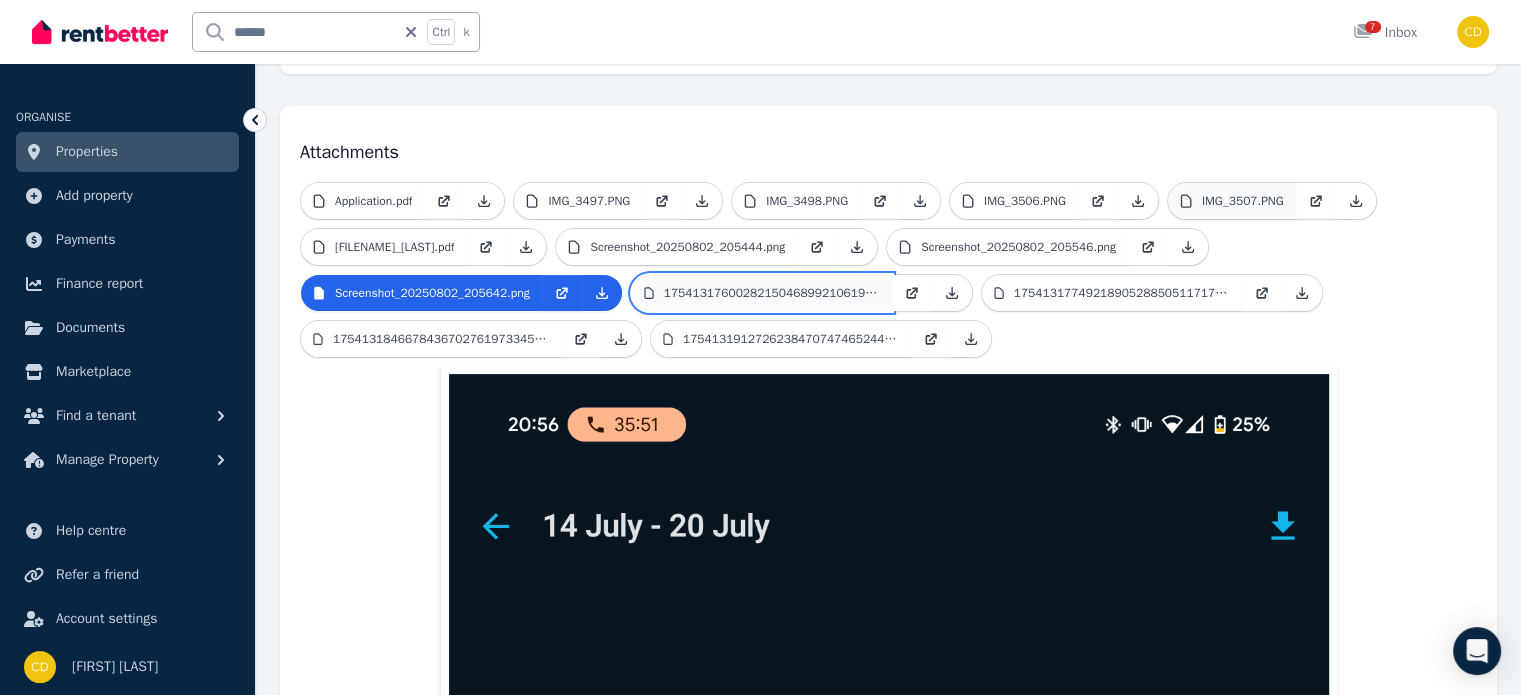 click on "17541317600282150468992106194311.jpg" at bounding box center (772, 293) 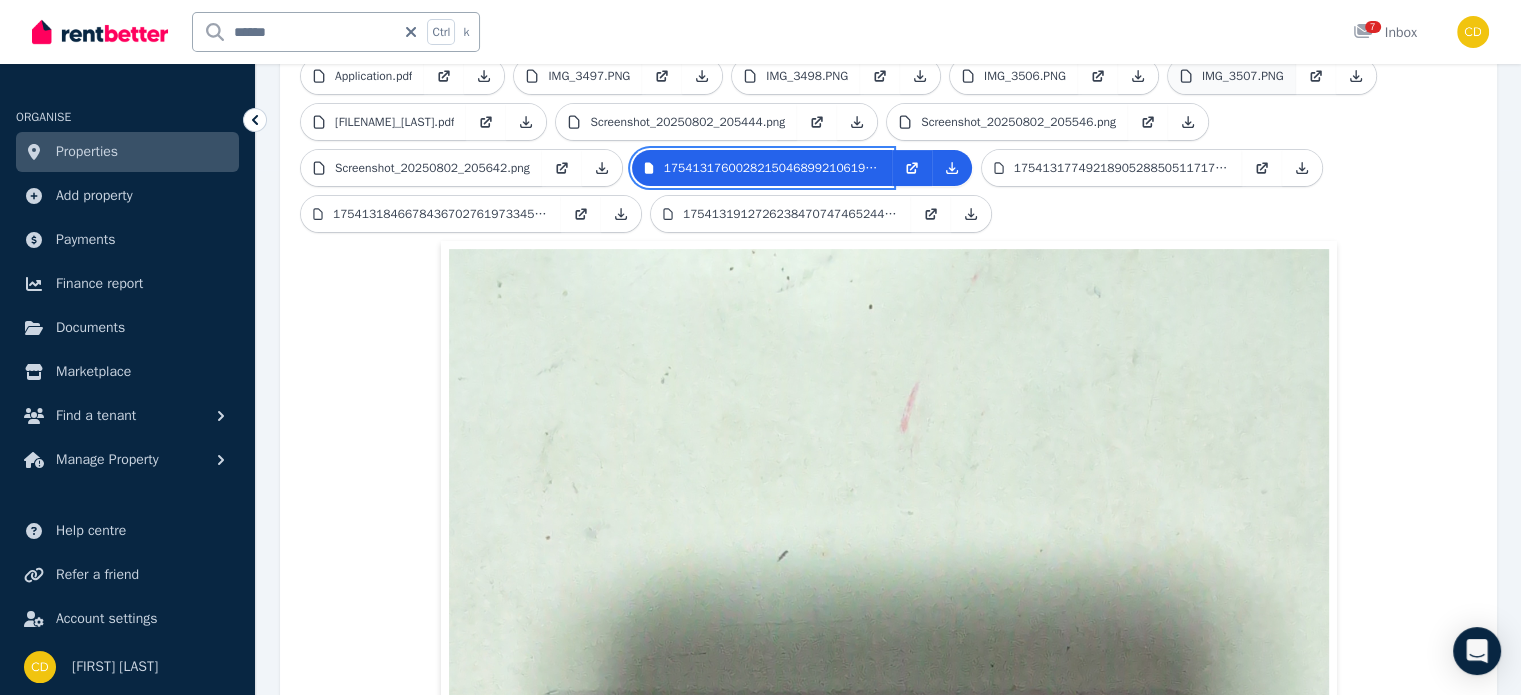 scroll, scrollTop: 377, scrollLeft: 0, axis: vertical 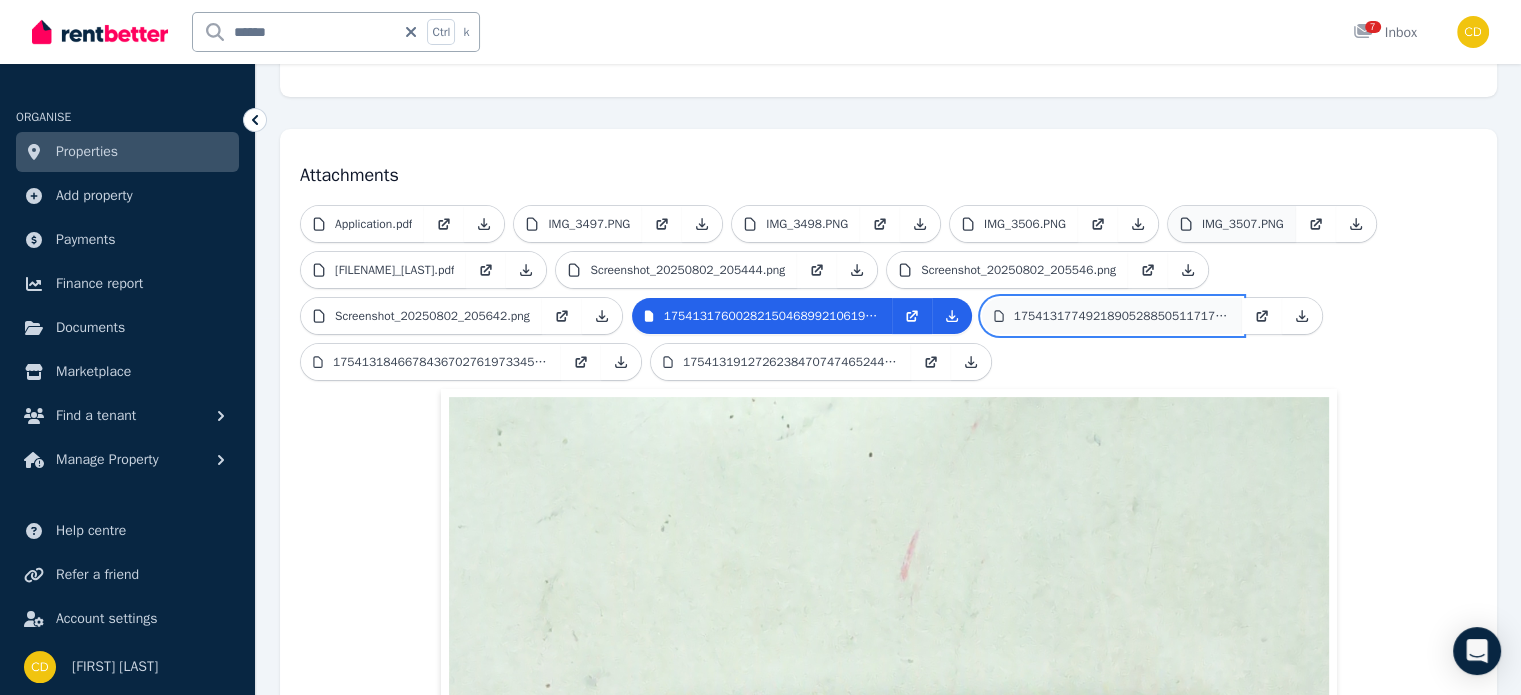 click on "17541317749218905288505117171112.jpg" at bounding box center (1122, 316) 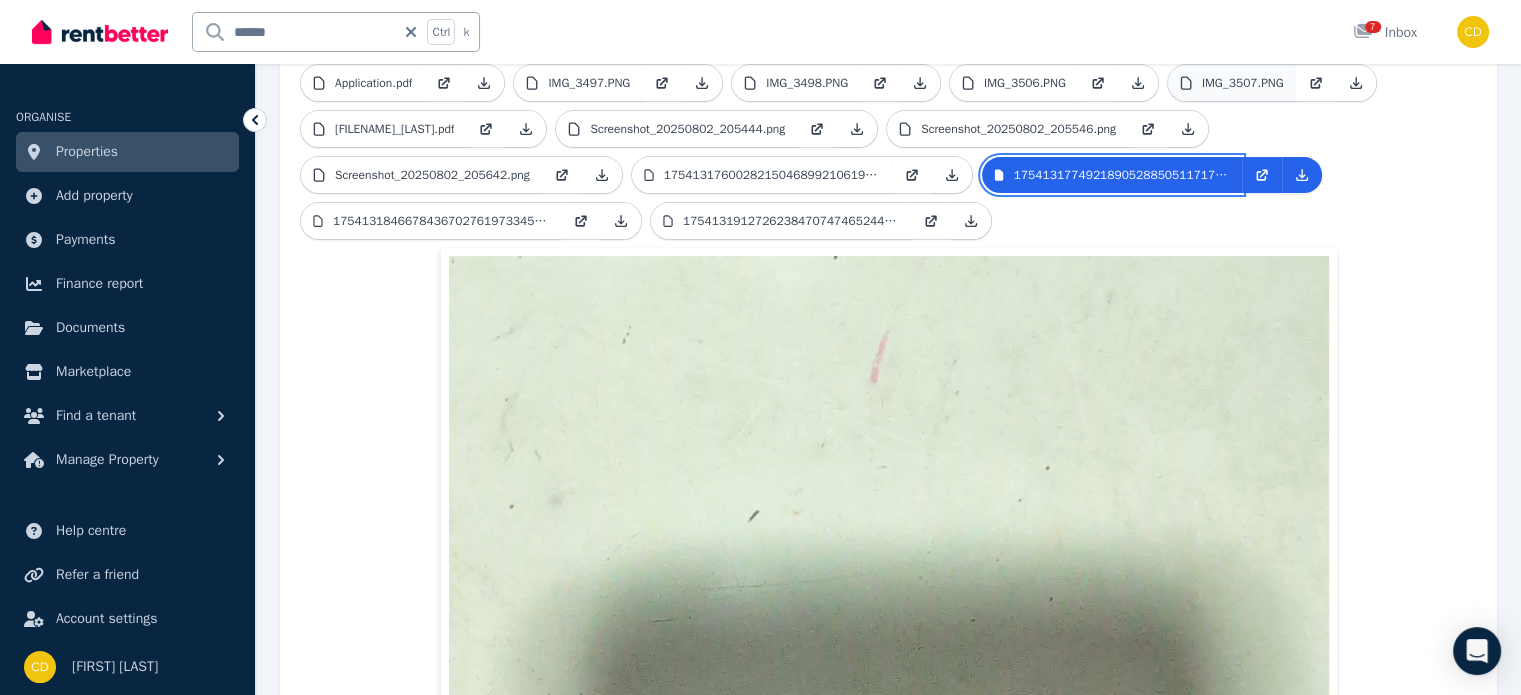 scroll, scrollTop: 477, scrollLeft: 0, axis: vertical 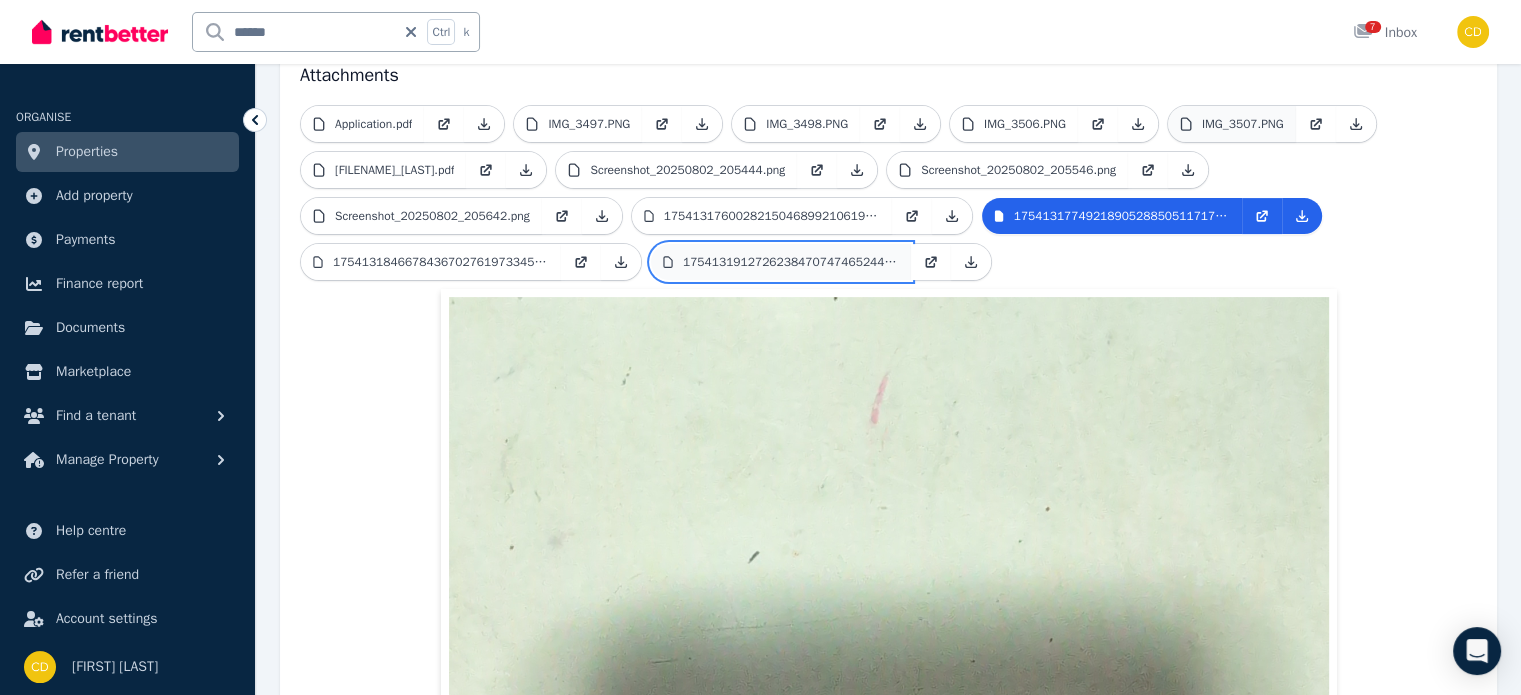 click on "17541319127262384707474652442821.jpg" at bounding box center [781, 262] 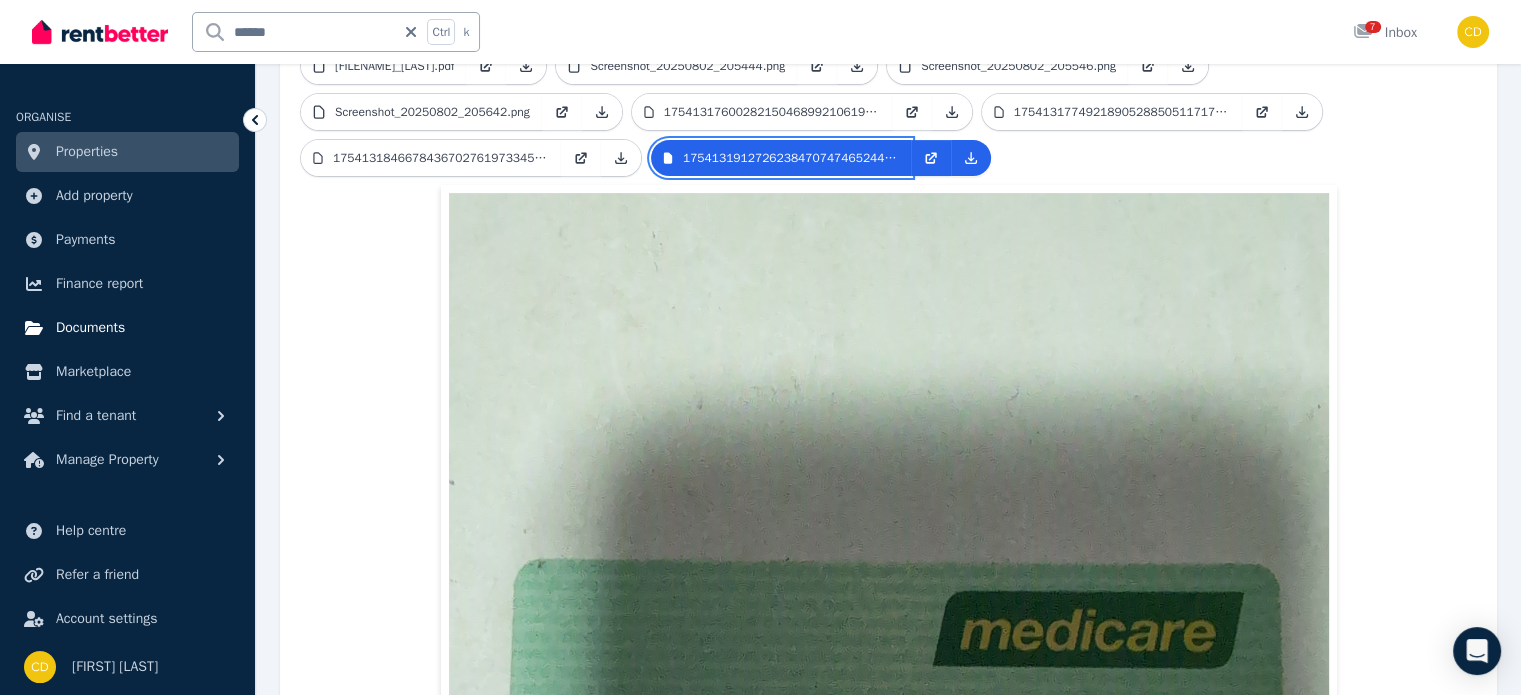 scroll, scrollTop: 577, scrollLeft: 0, axis: vertical 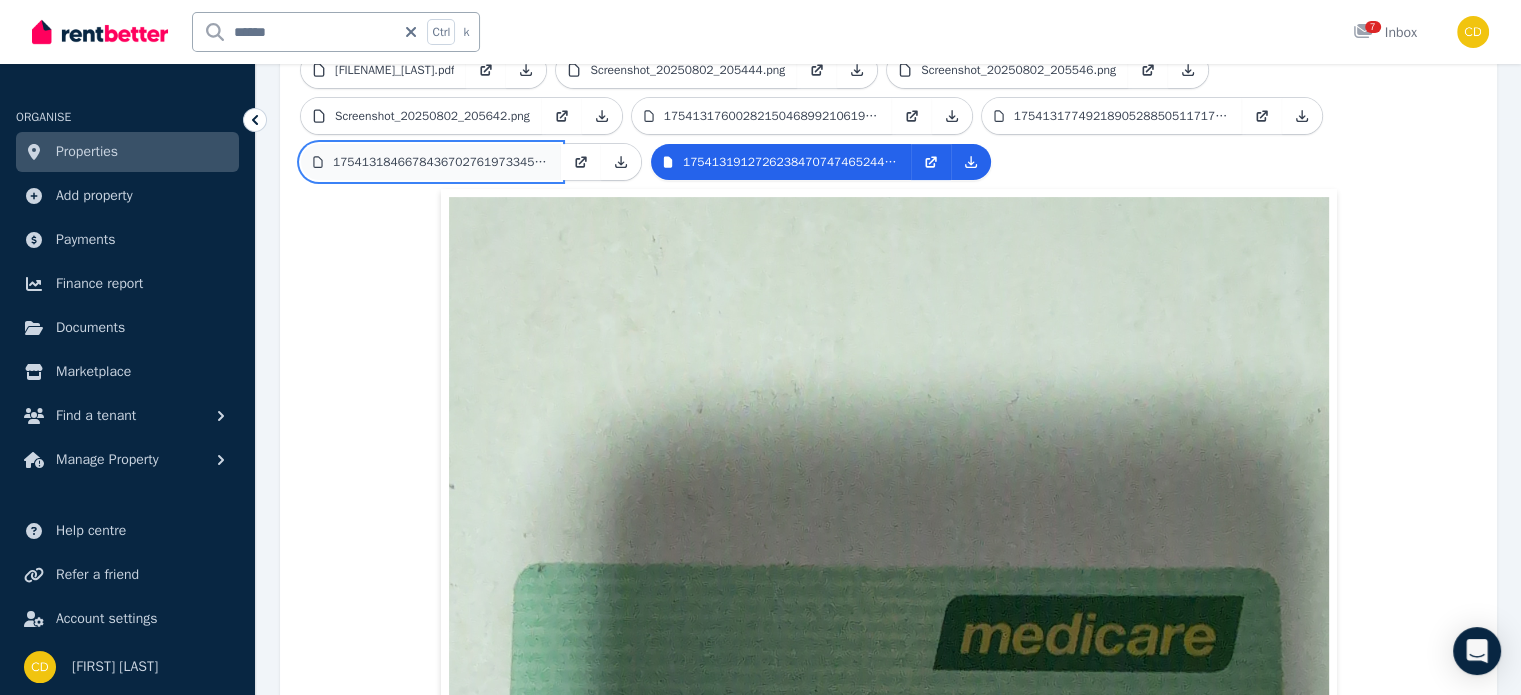 click on "17541318466784367027619733453301.jpg" at bounding box center (441, 162) 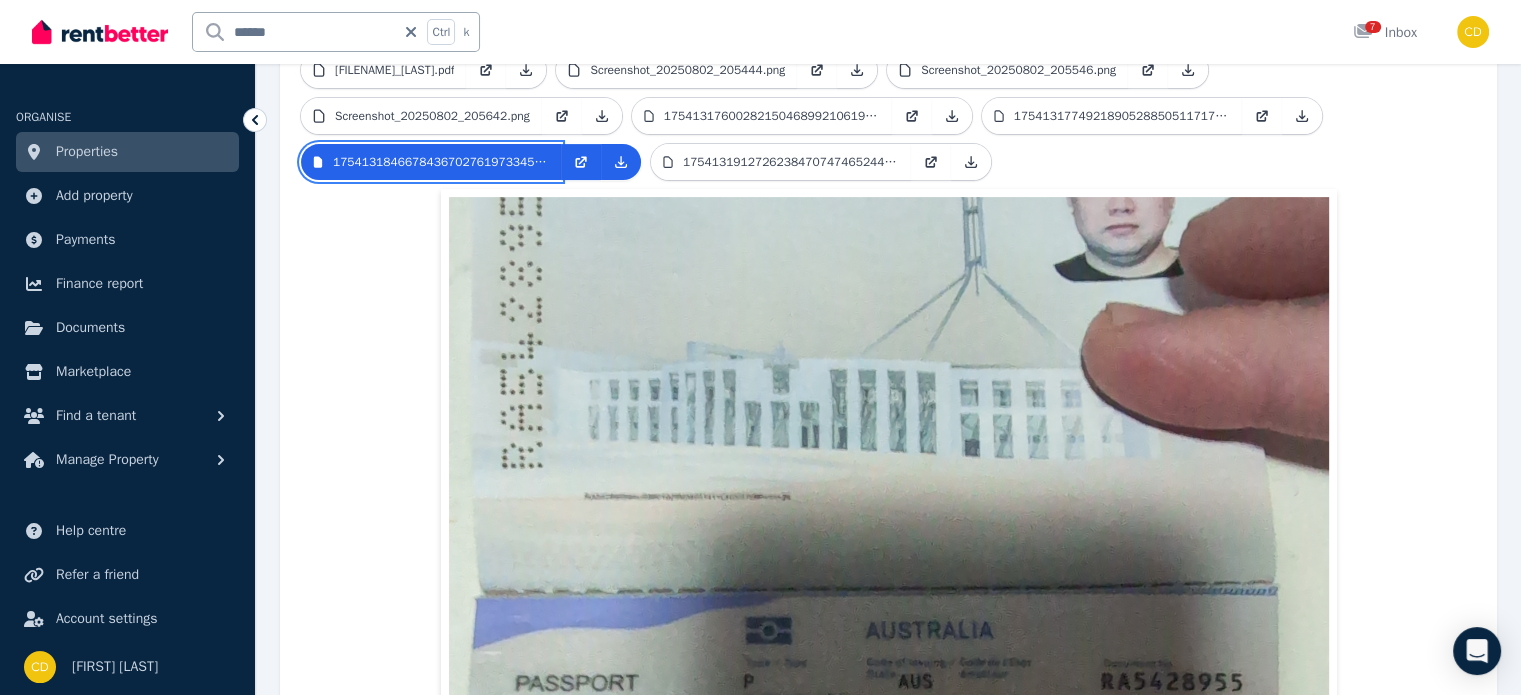 scroll, scrollTop: 277, scrollLeft: 0, axis: vertical 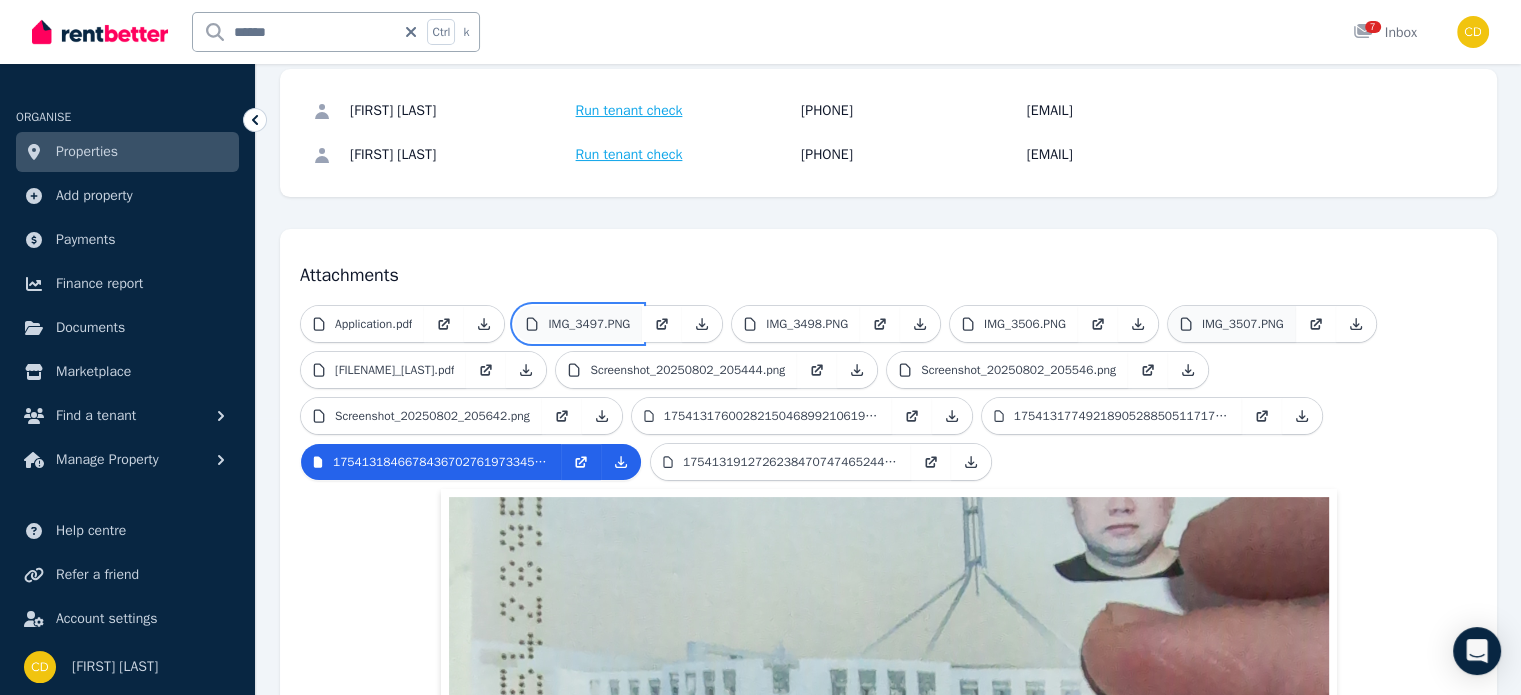 click on "IMG_3497.PNG" at bounding box center [589, 324] 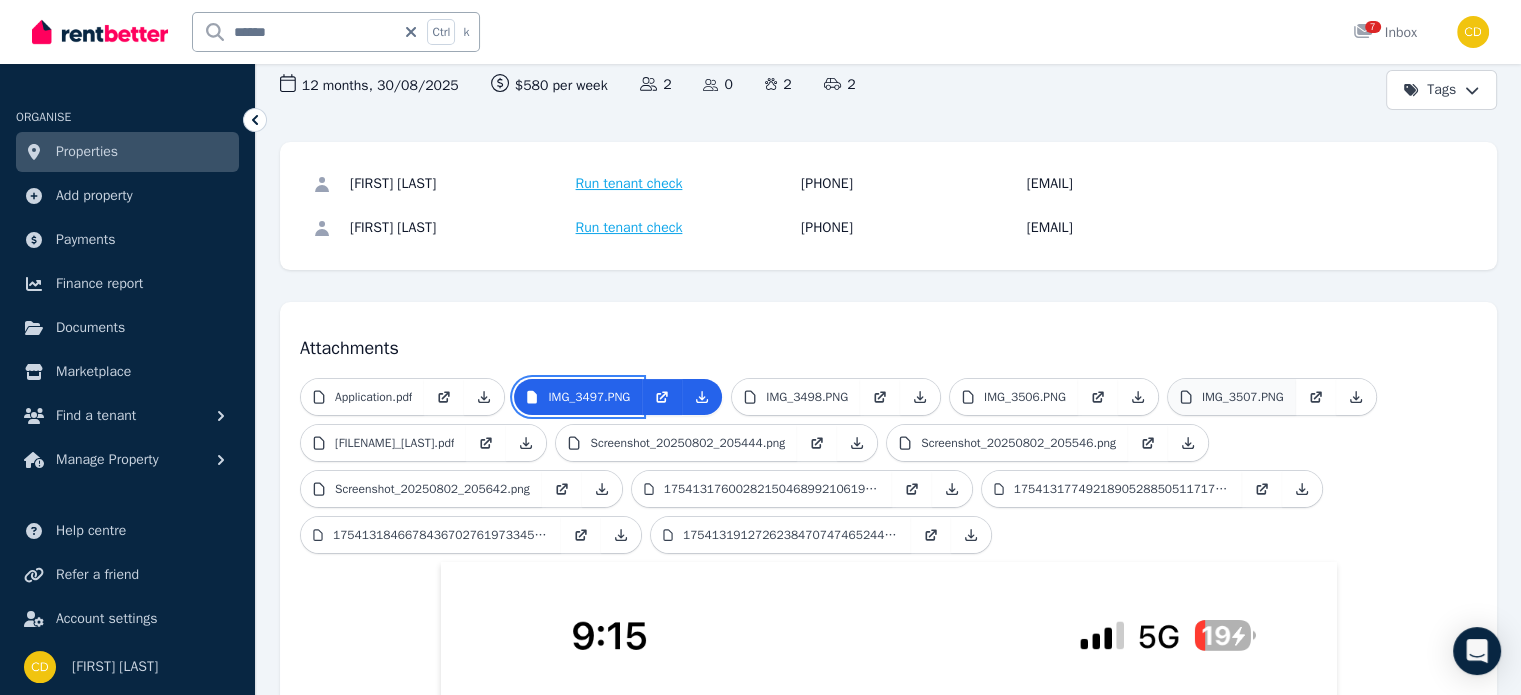 scroll, scrollTop: 177, scrollLeft: 0, axis: vertical 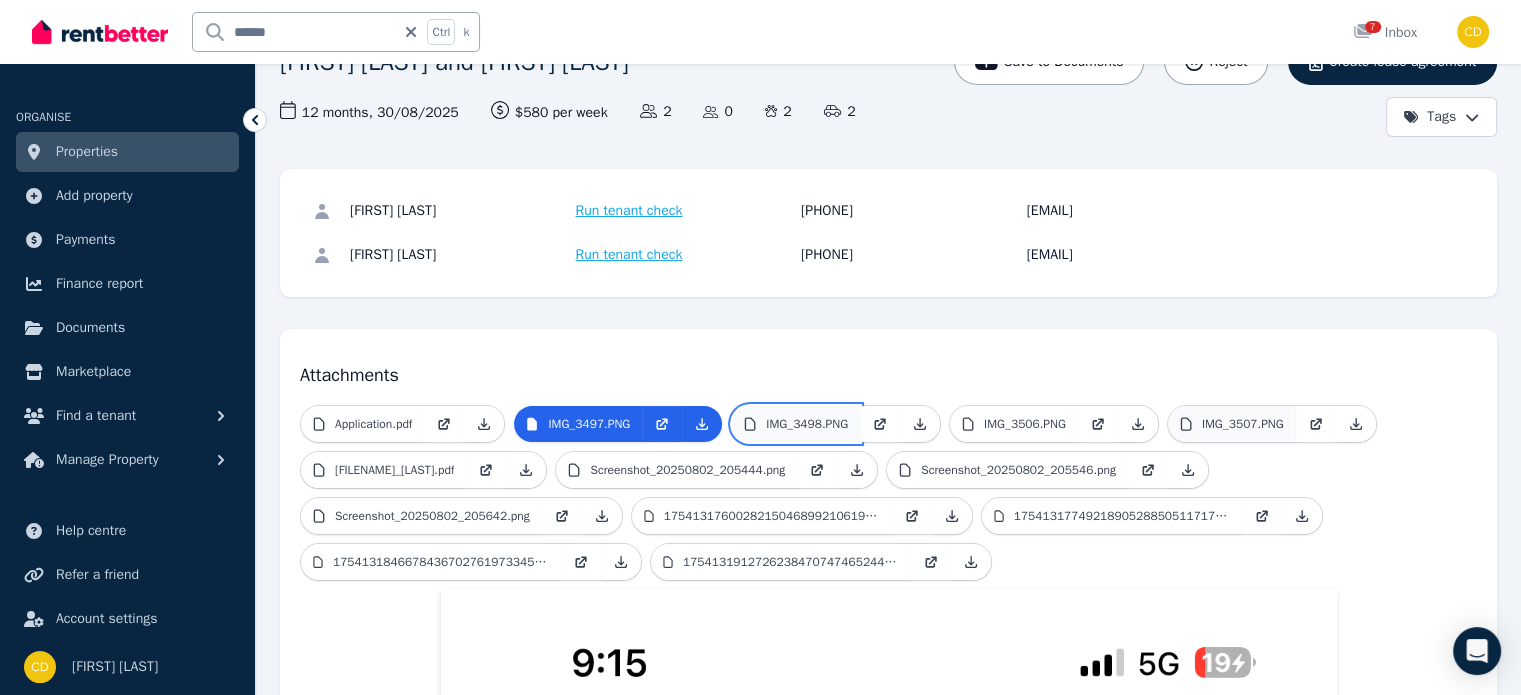 click on "IMG_3498.PNG" at bounding box center (796, 424) 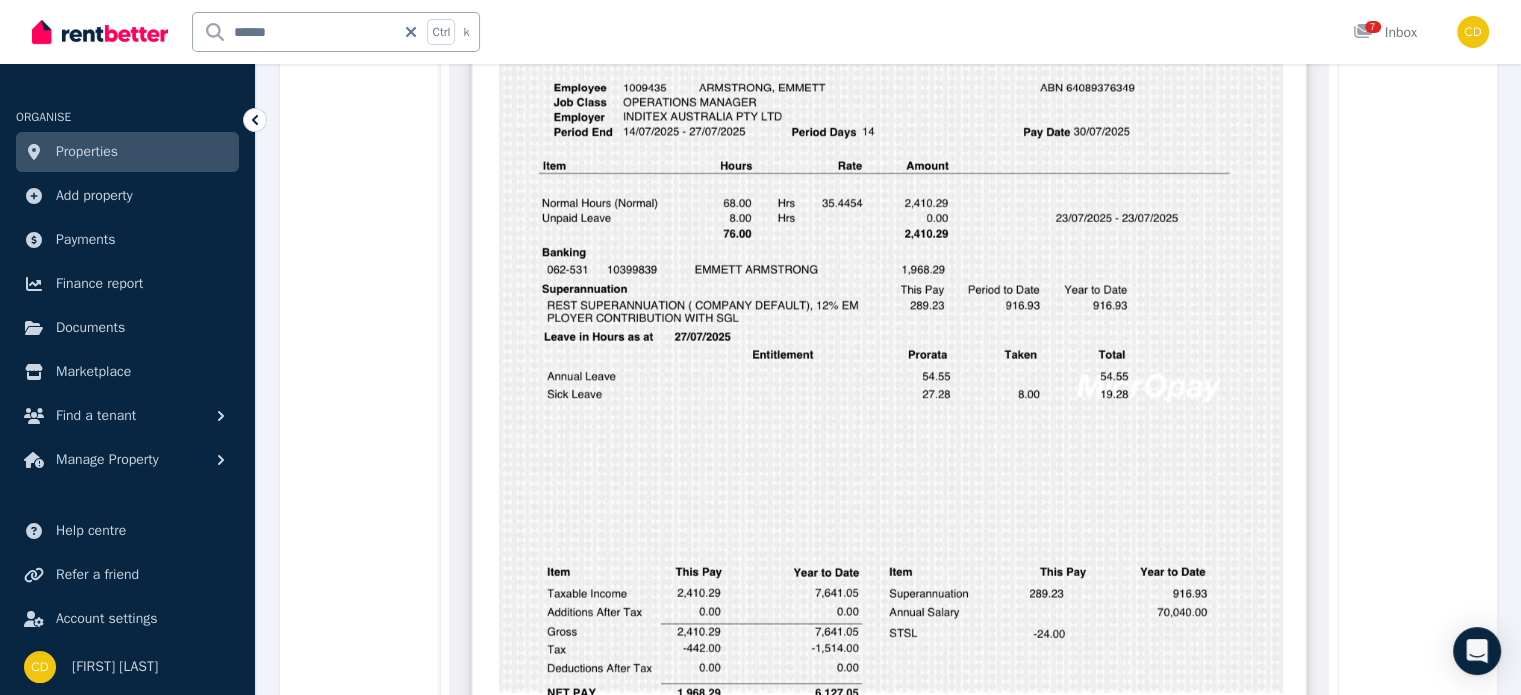 scroll, scrollTop: 2085, scrollLeft: 0, axis: vertical 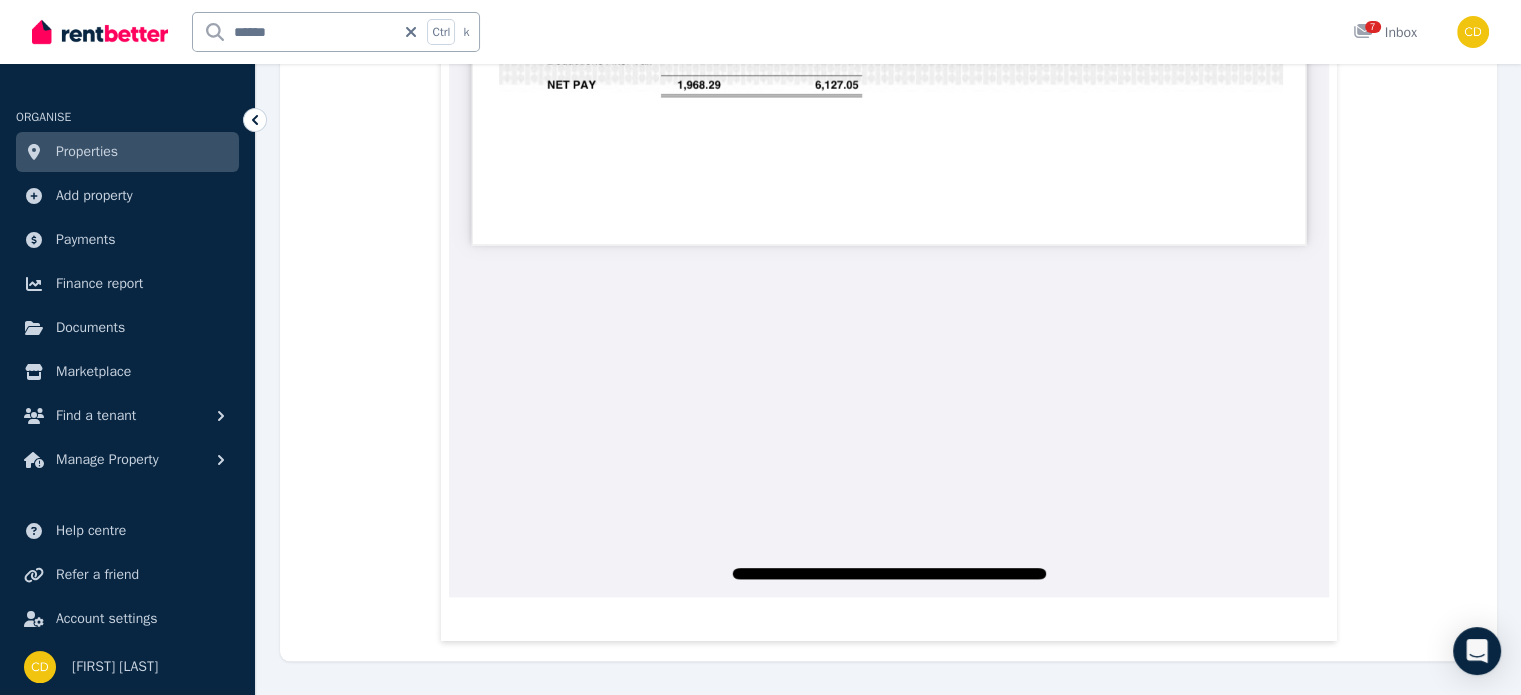 click on "******" at bounding box center [294, 32] 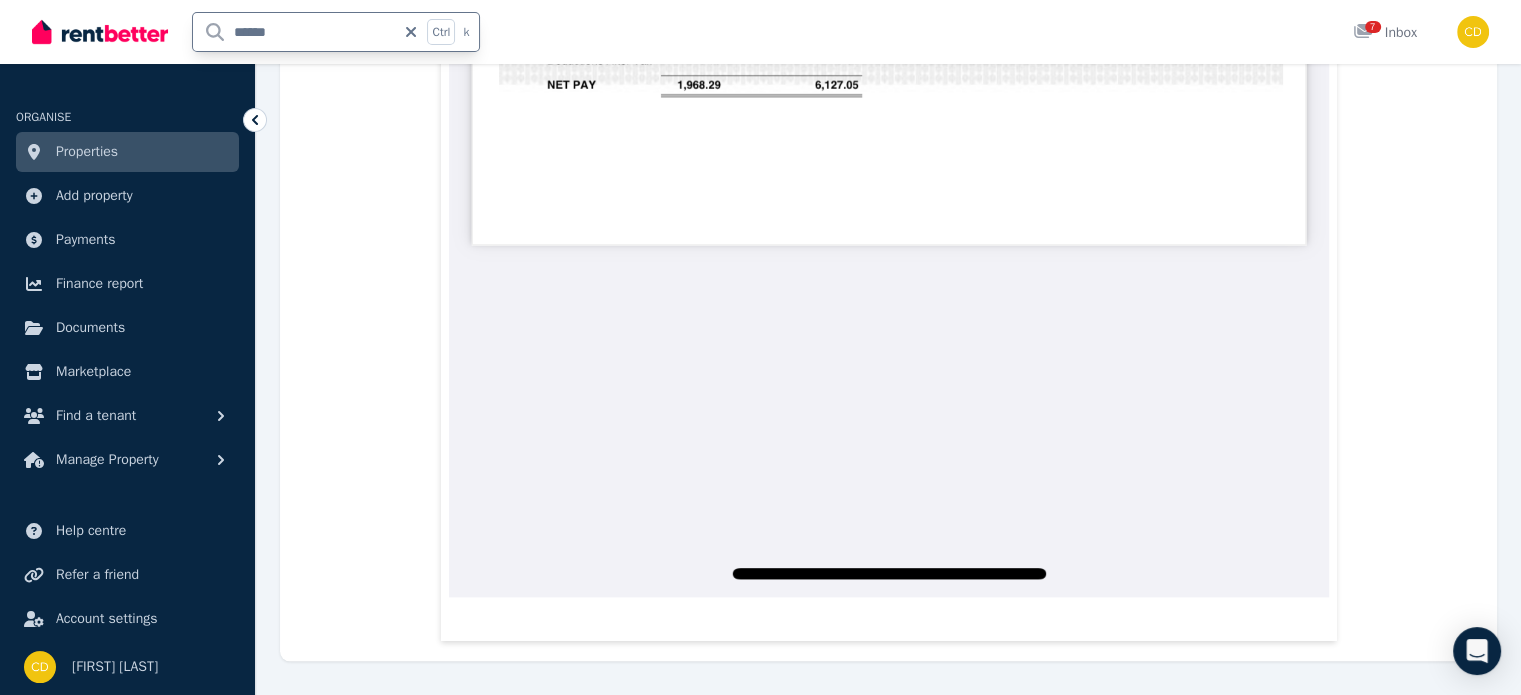 scroll, scrollTop: 0, scrollLeft: 0, axis: both 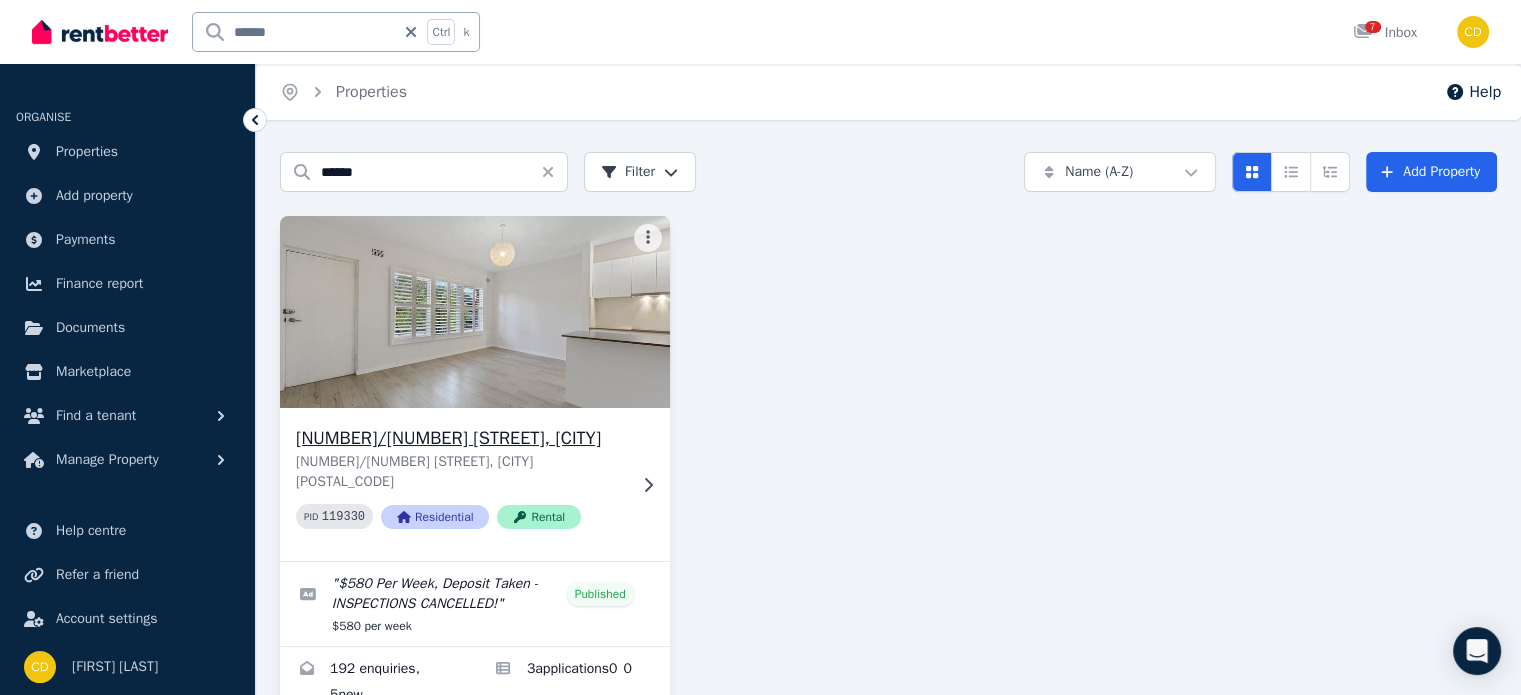 click on "[NUMBER]/[NUMBER] [STREET], [CITY]" at bounding box center [461, 438] 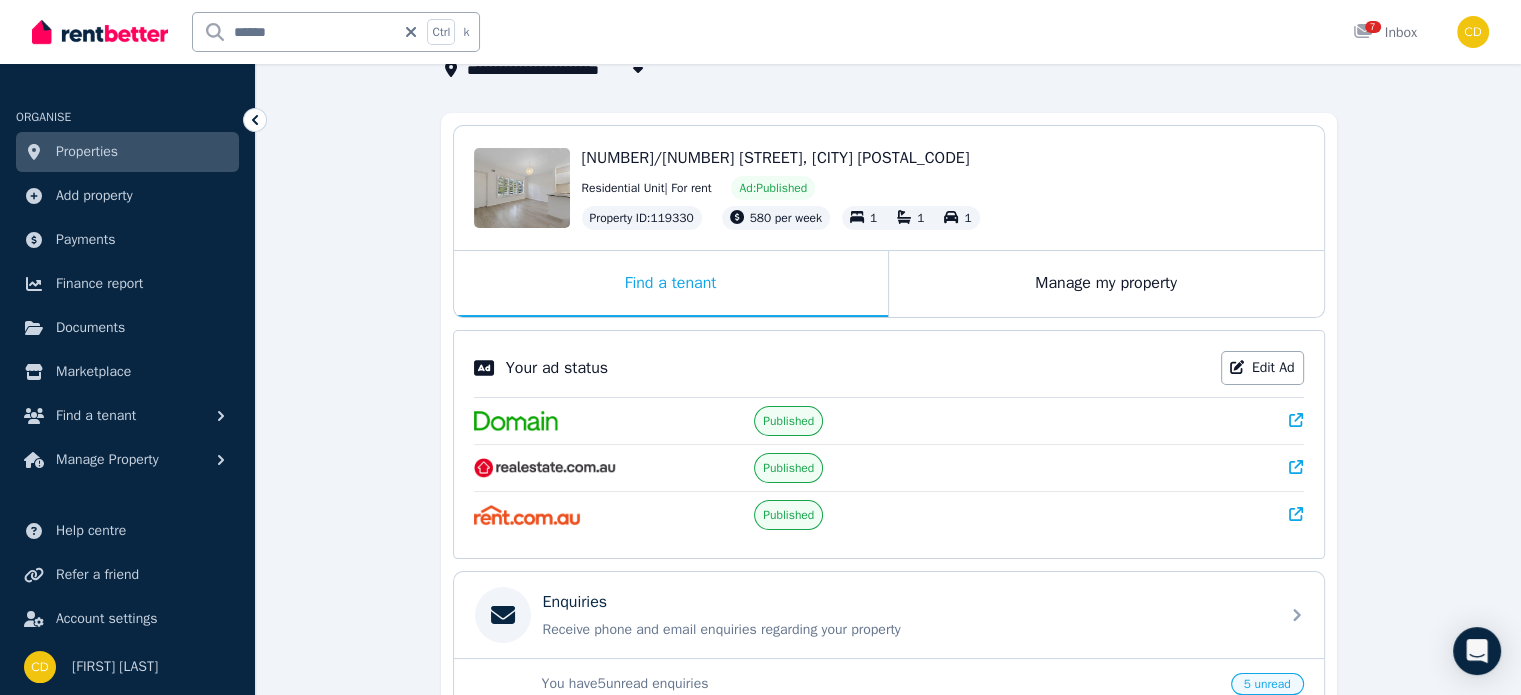scroll, scrollTop: 300, scrollLeft: 0, axis: vertical 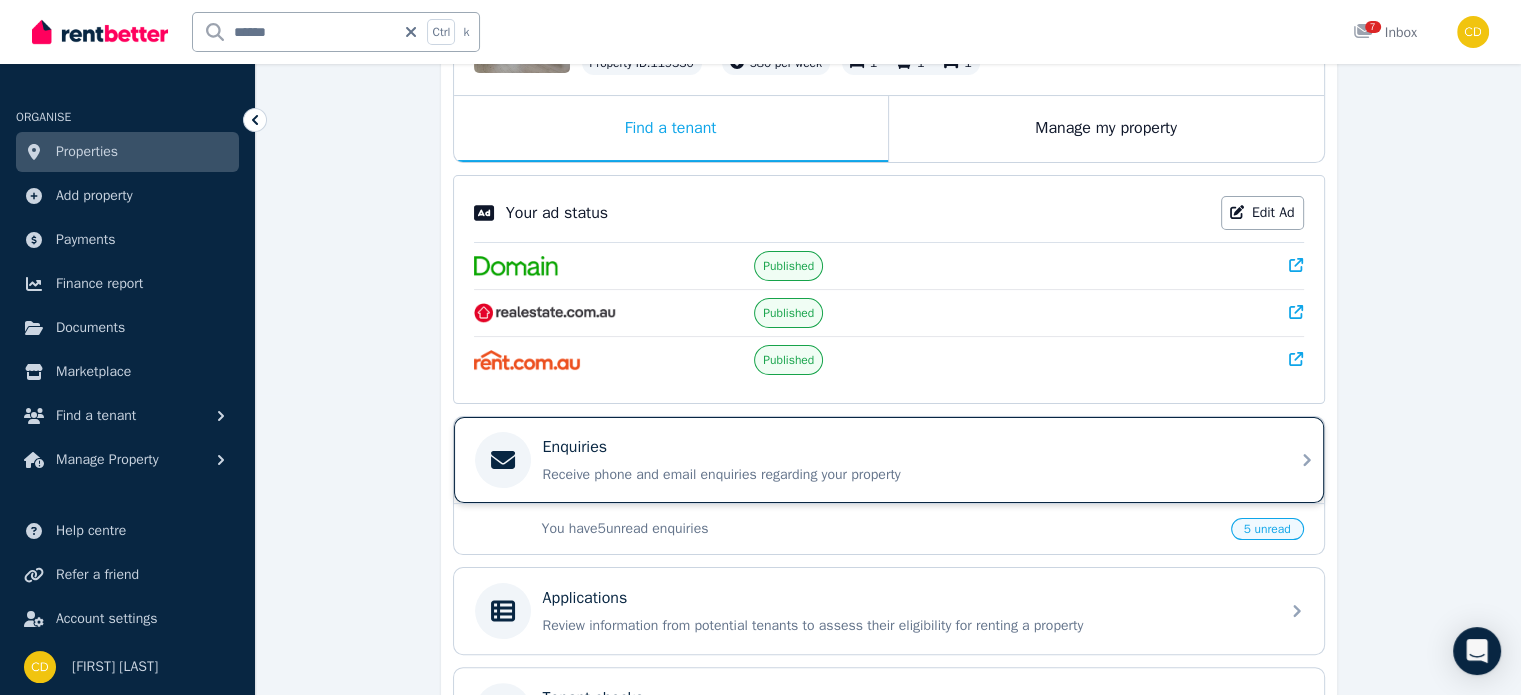 click on "Receive phone and email enquiries regarding your property" at bounding box center (905, 475) 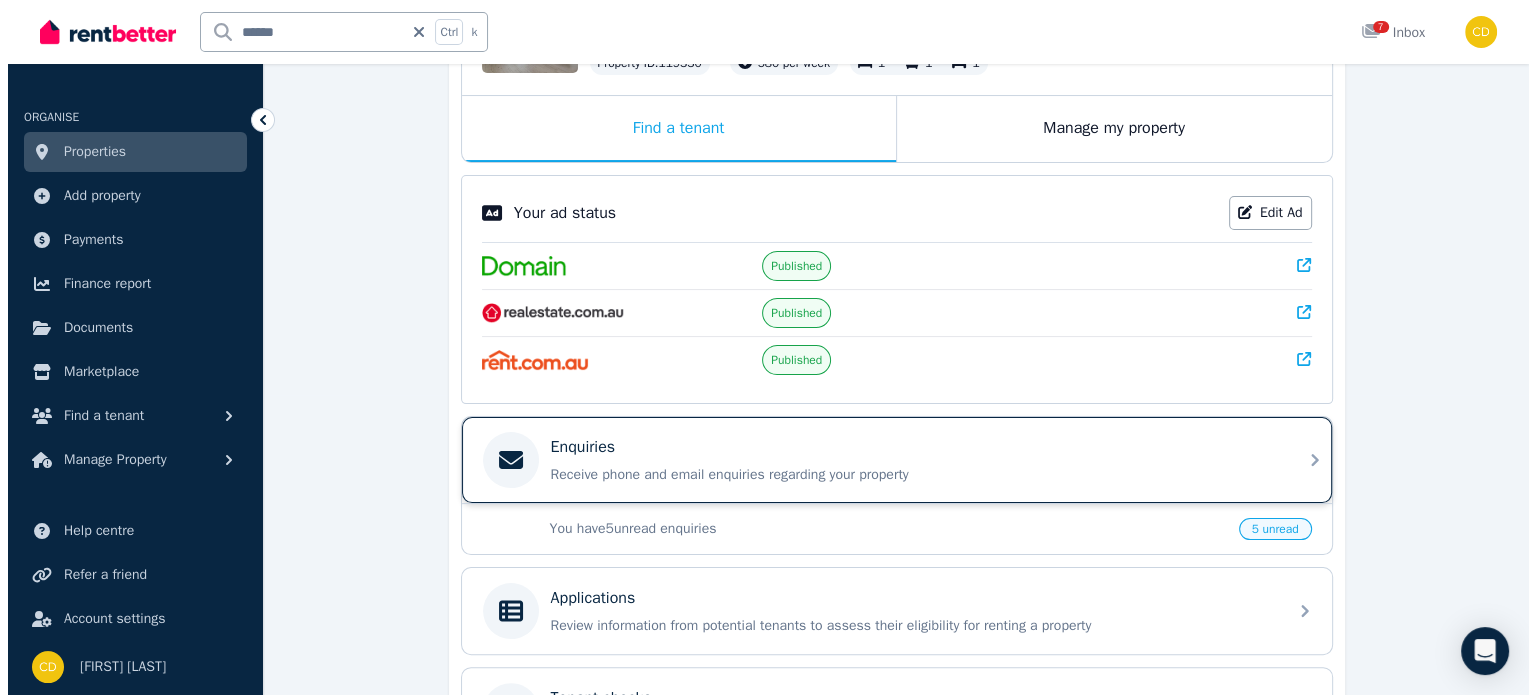 scroll, scrollTop: 0, scrollLeft: 0, axis: both 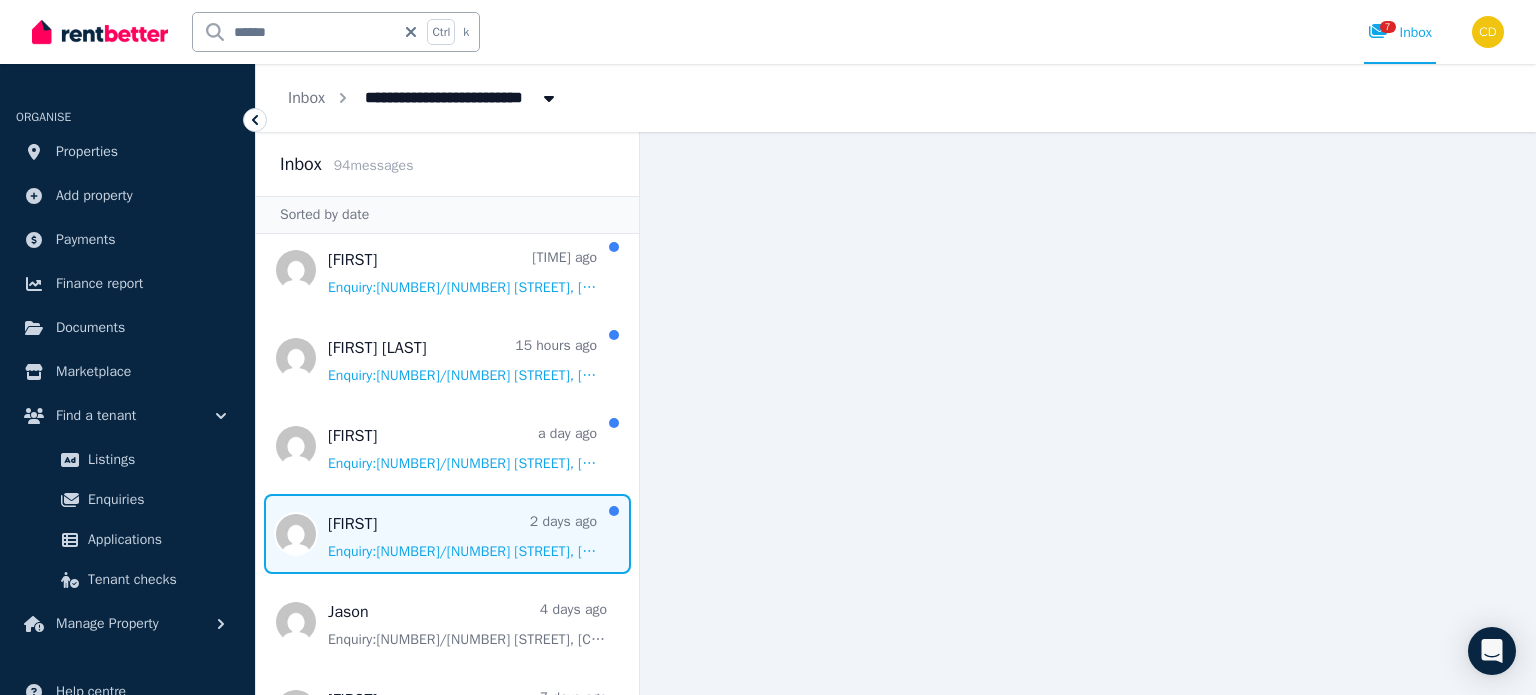 click at bounding box center [447, 534] 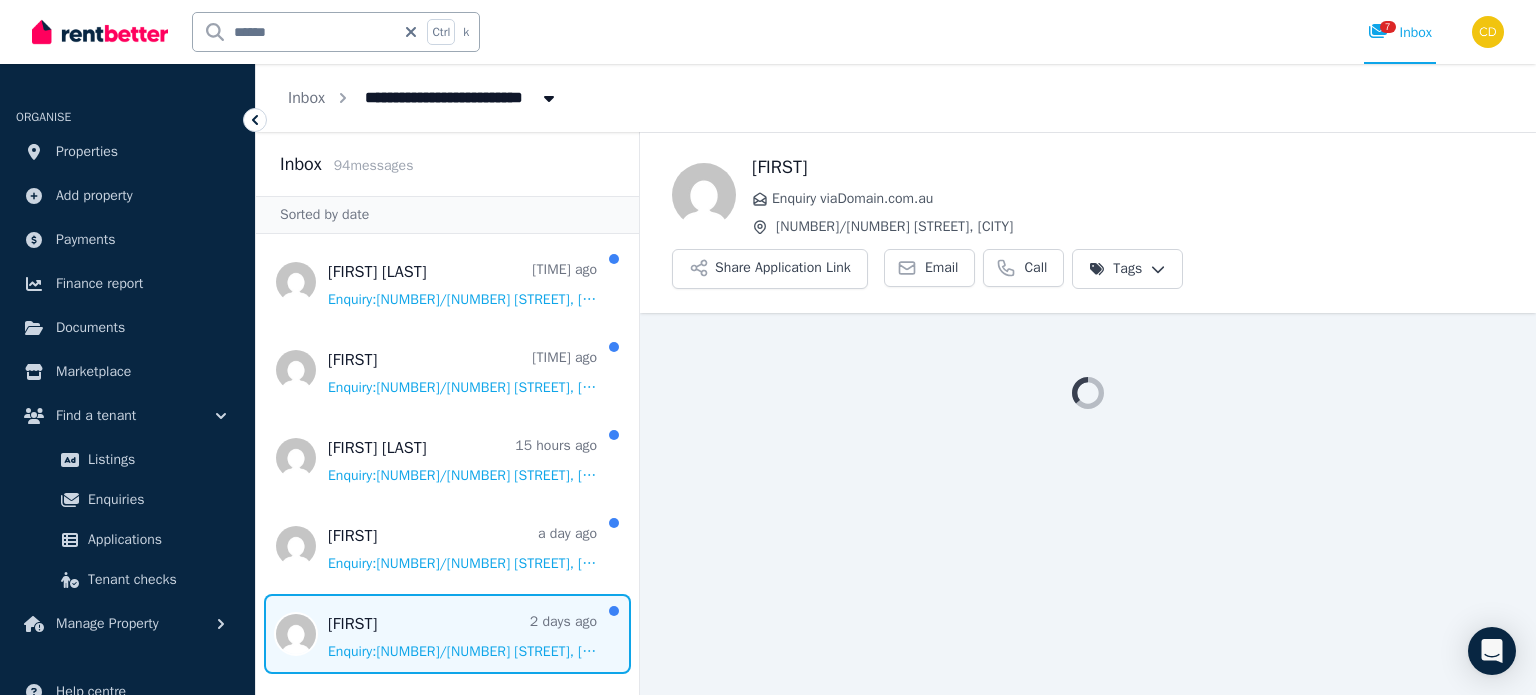 scroll, scrollTop: 0, scrollLeft: 0, axis: both 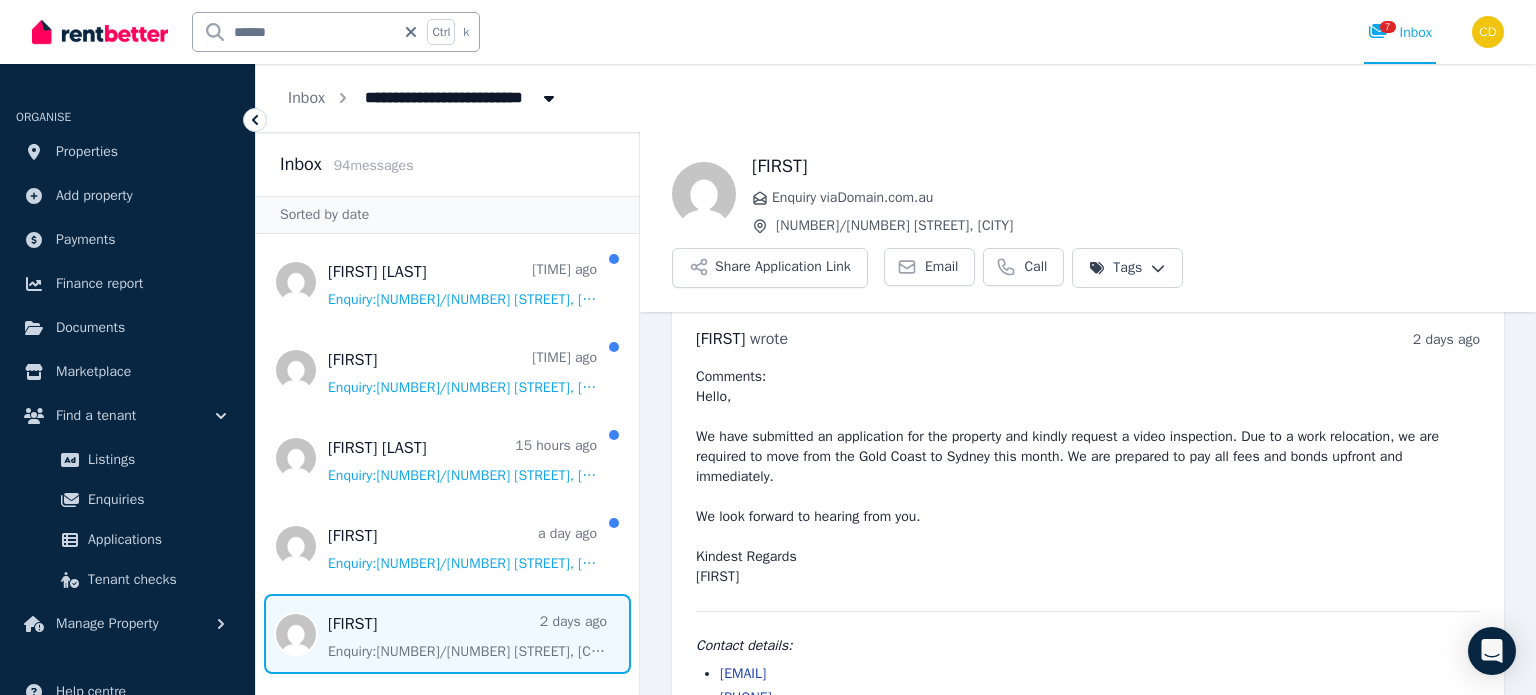 drag, startPoint x: 928, startPoint y: 631, endPoint x: 714, endPoint y: 624, distance: 214.11446 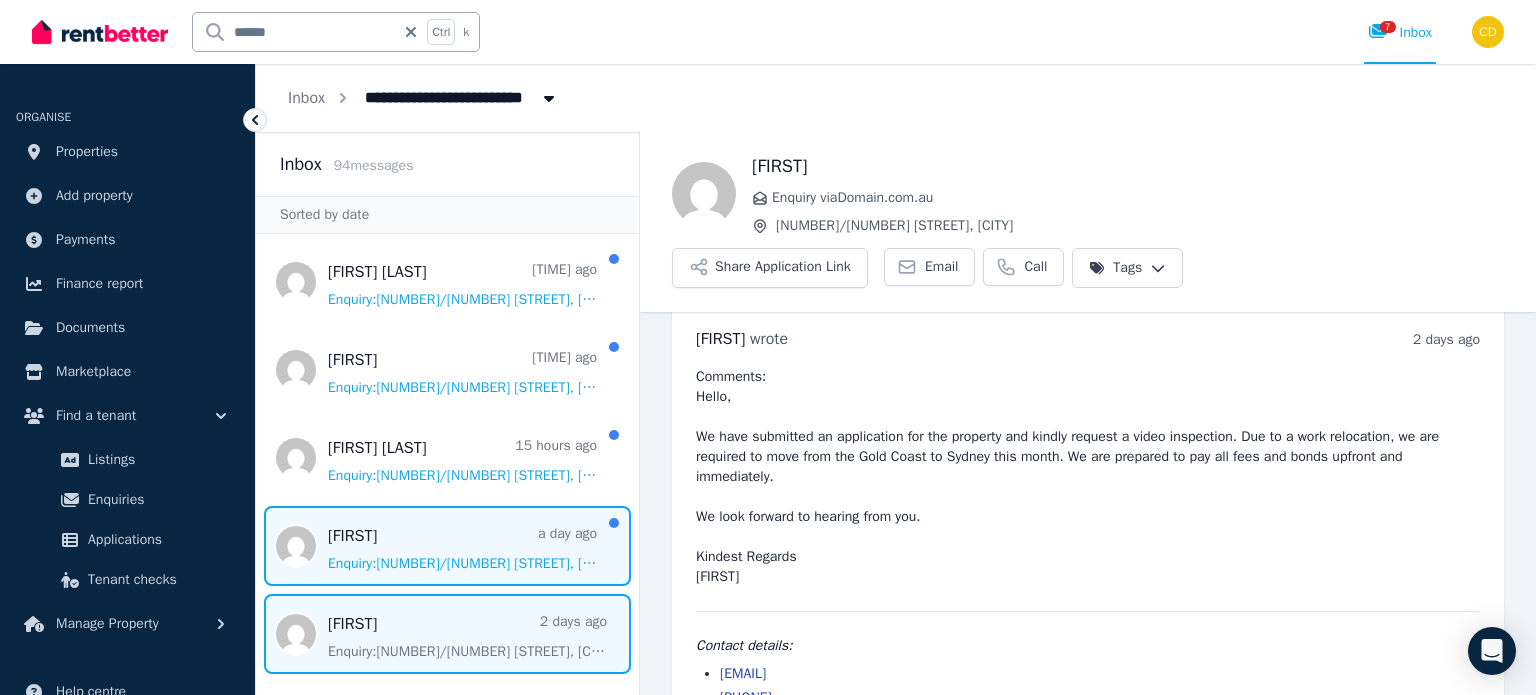 click at bounding box center [447, 546] 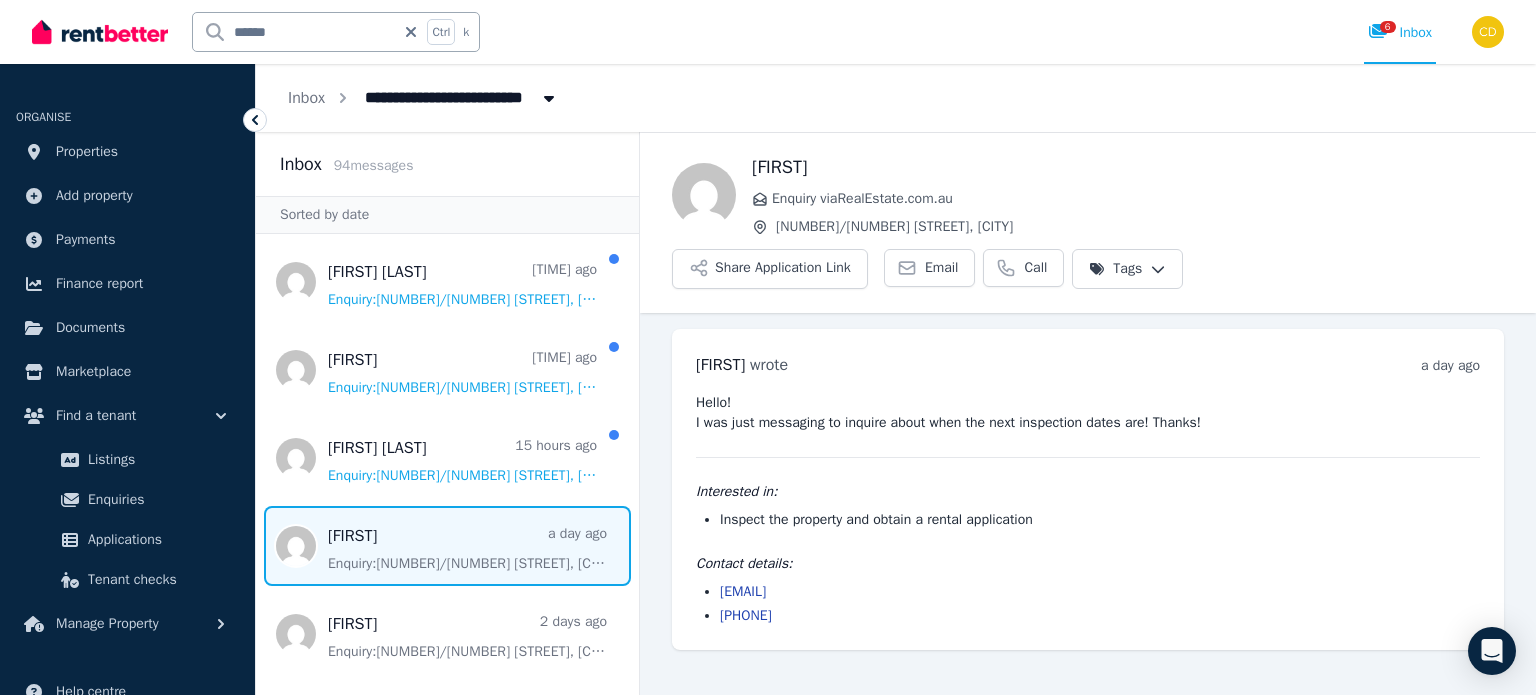 drag, startPoint x: 899, startPoint y: 542, endPoint x: 723, endPoint y: 546, distance: 176.04546 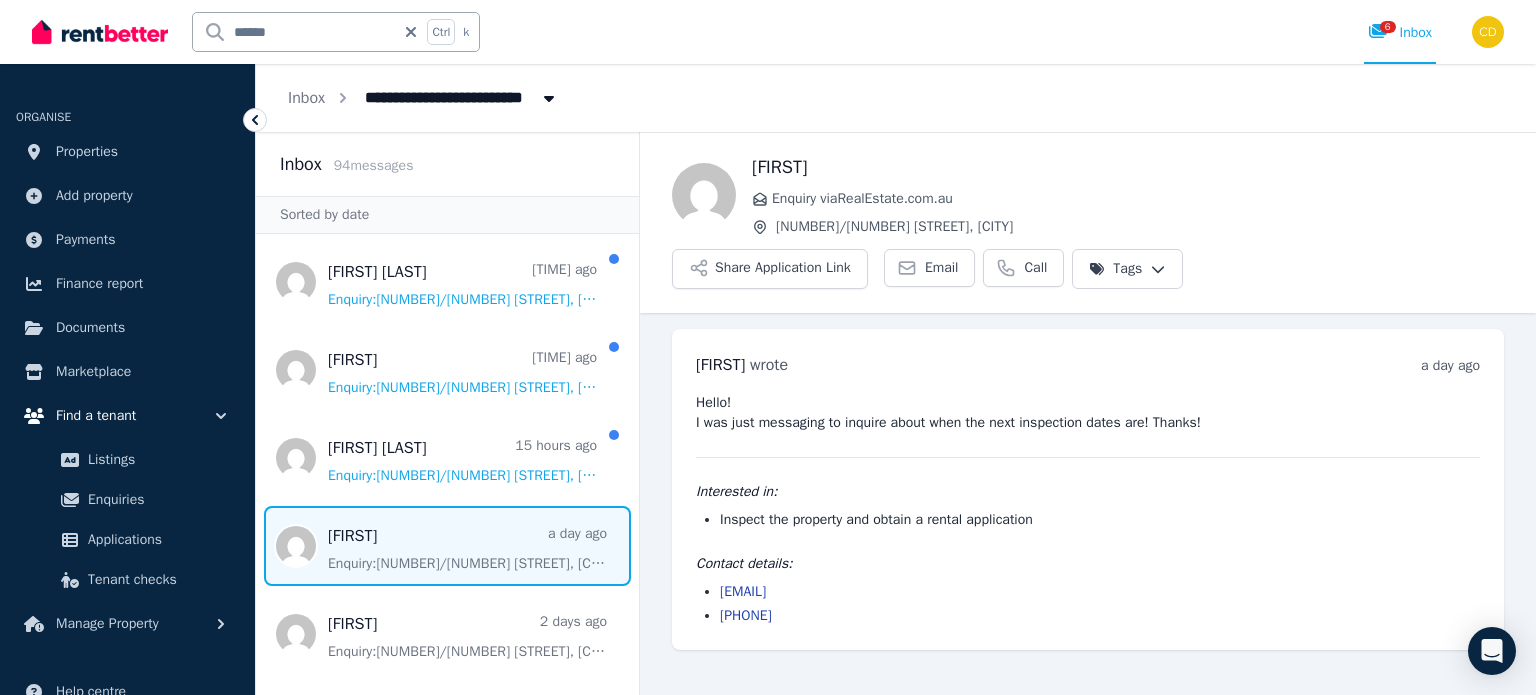 copy on "[EMAIL]" 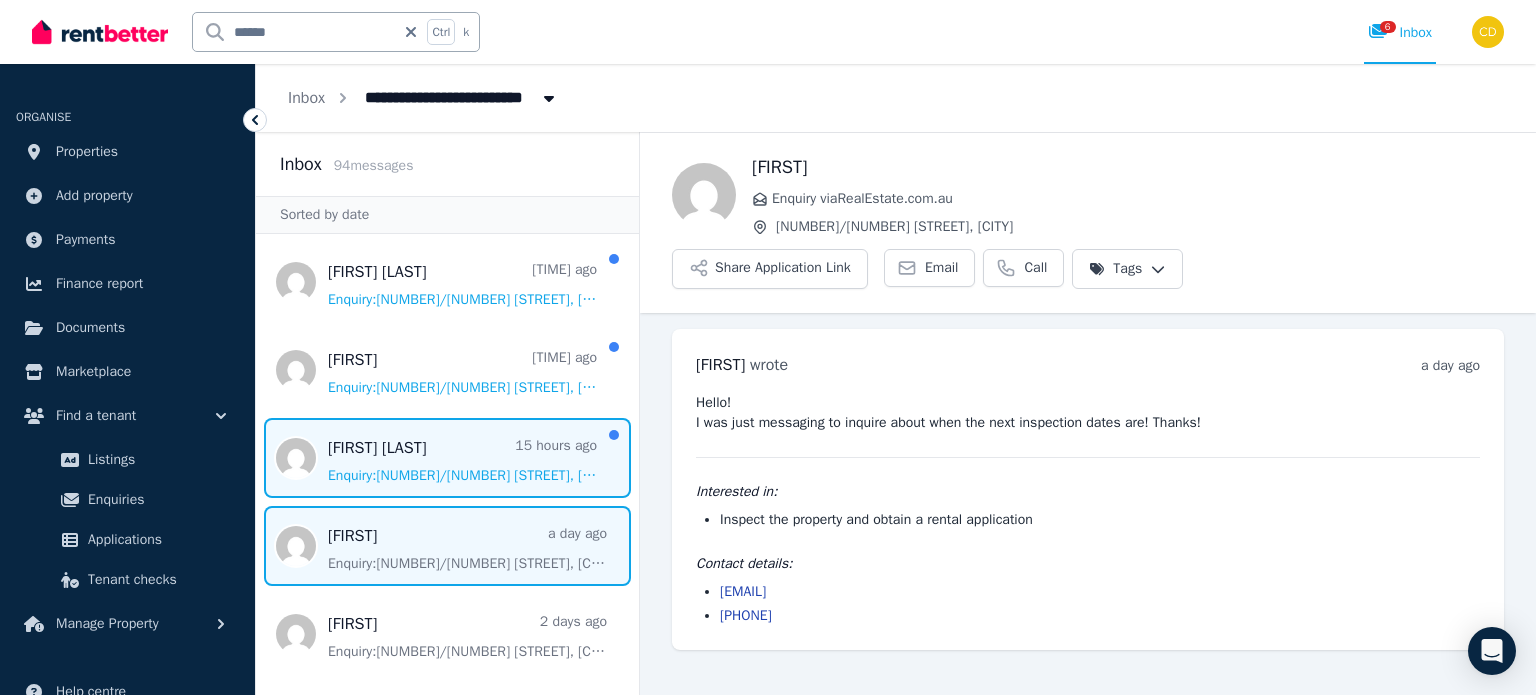 click at bounding box center (447, 458) 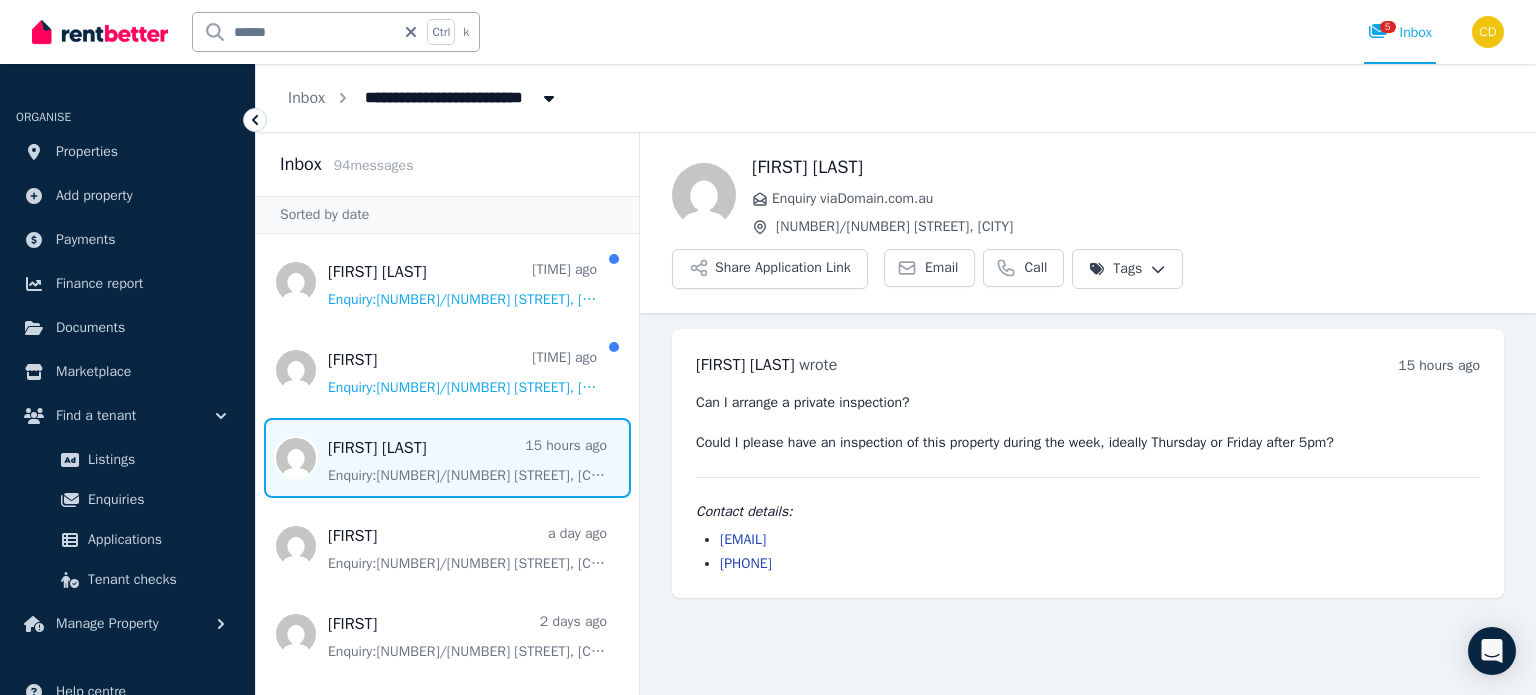 drag, startPoint x: 961, startPoint y: 489, endPoint x: 681, endPoint y: 491, distance: 280.00714 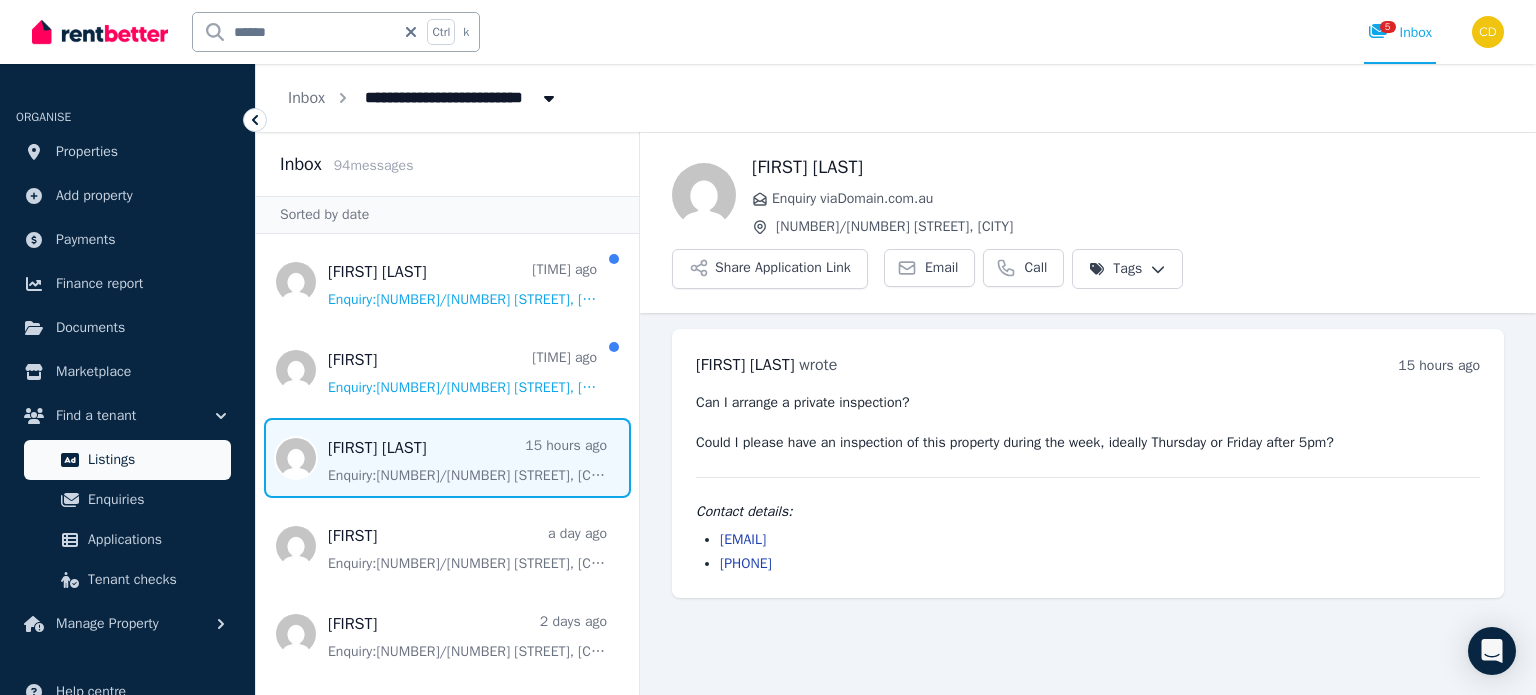 copy on "nguyenminhduong3108@gmail.com" 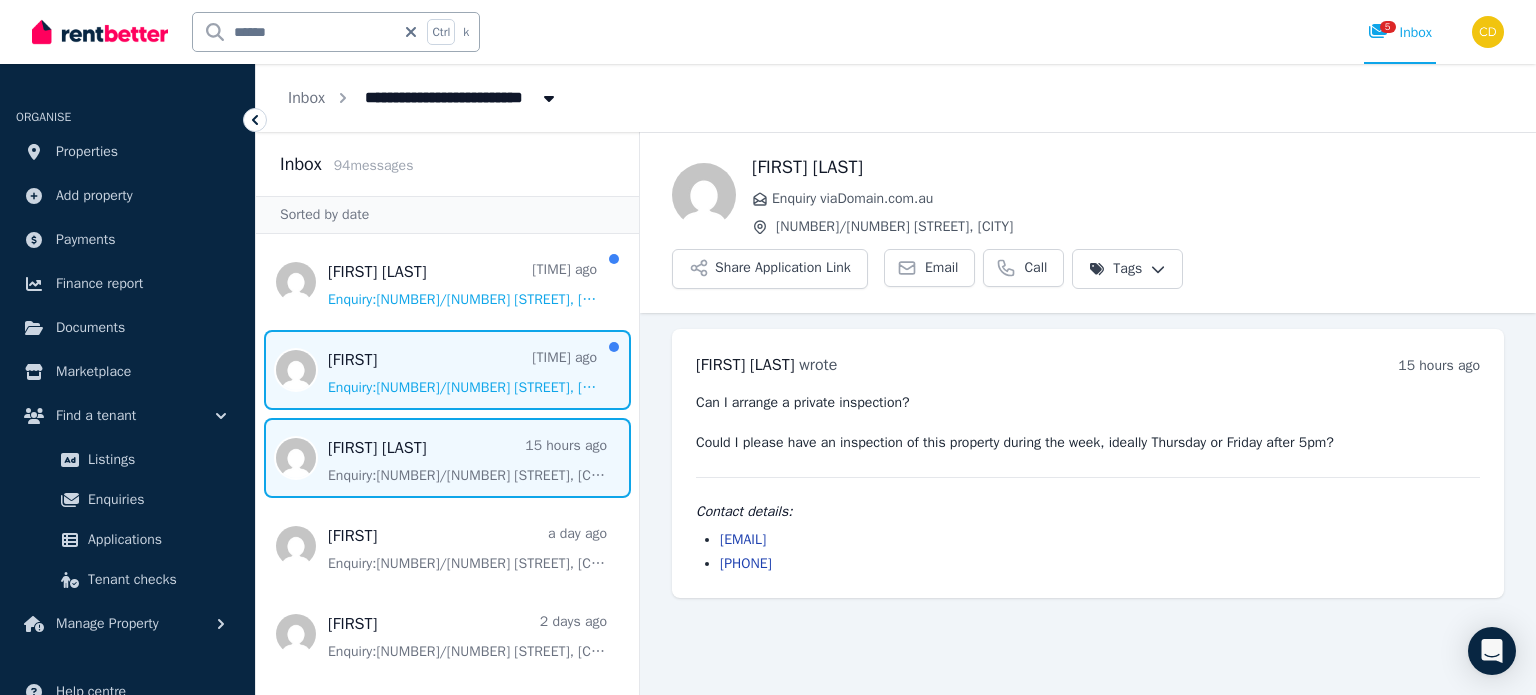 click at bounding box center (447, 370) 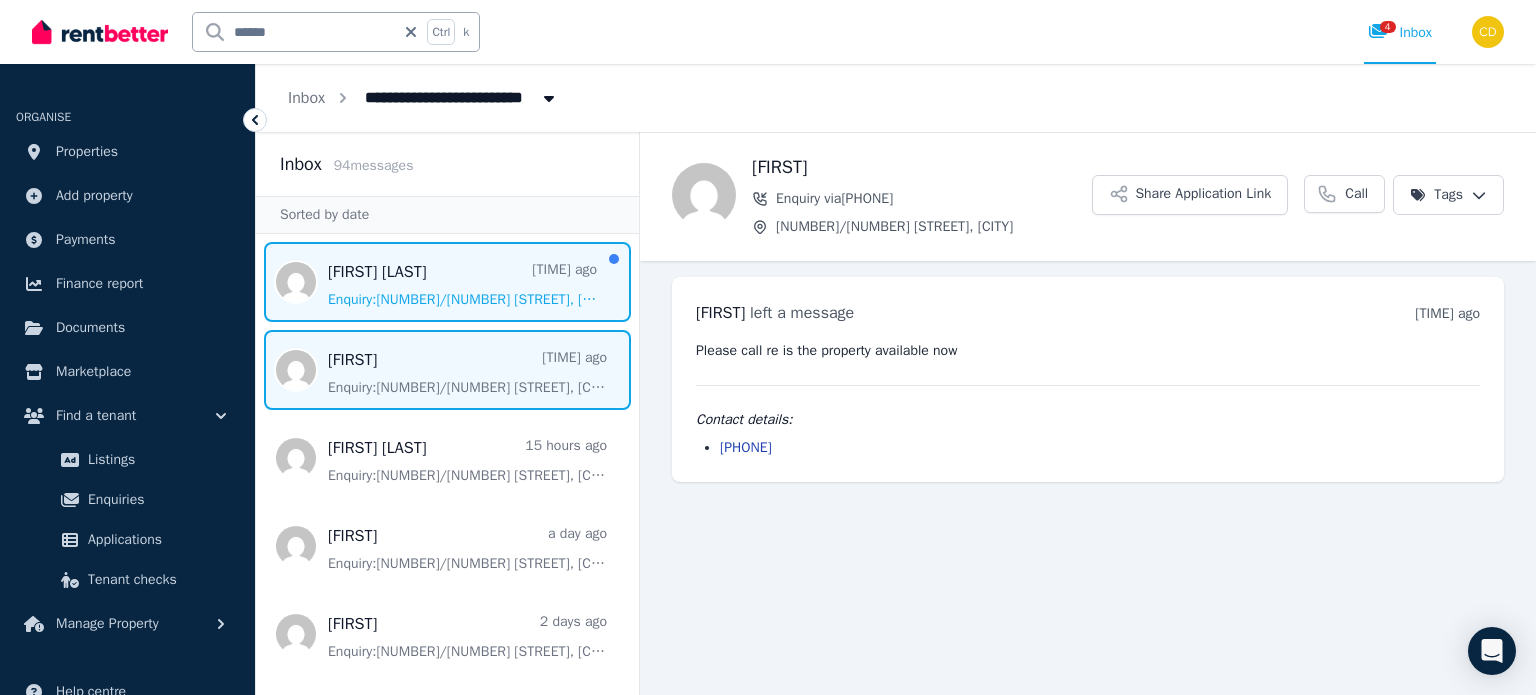 click at bounding box center [447, 282] 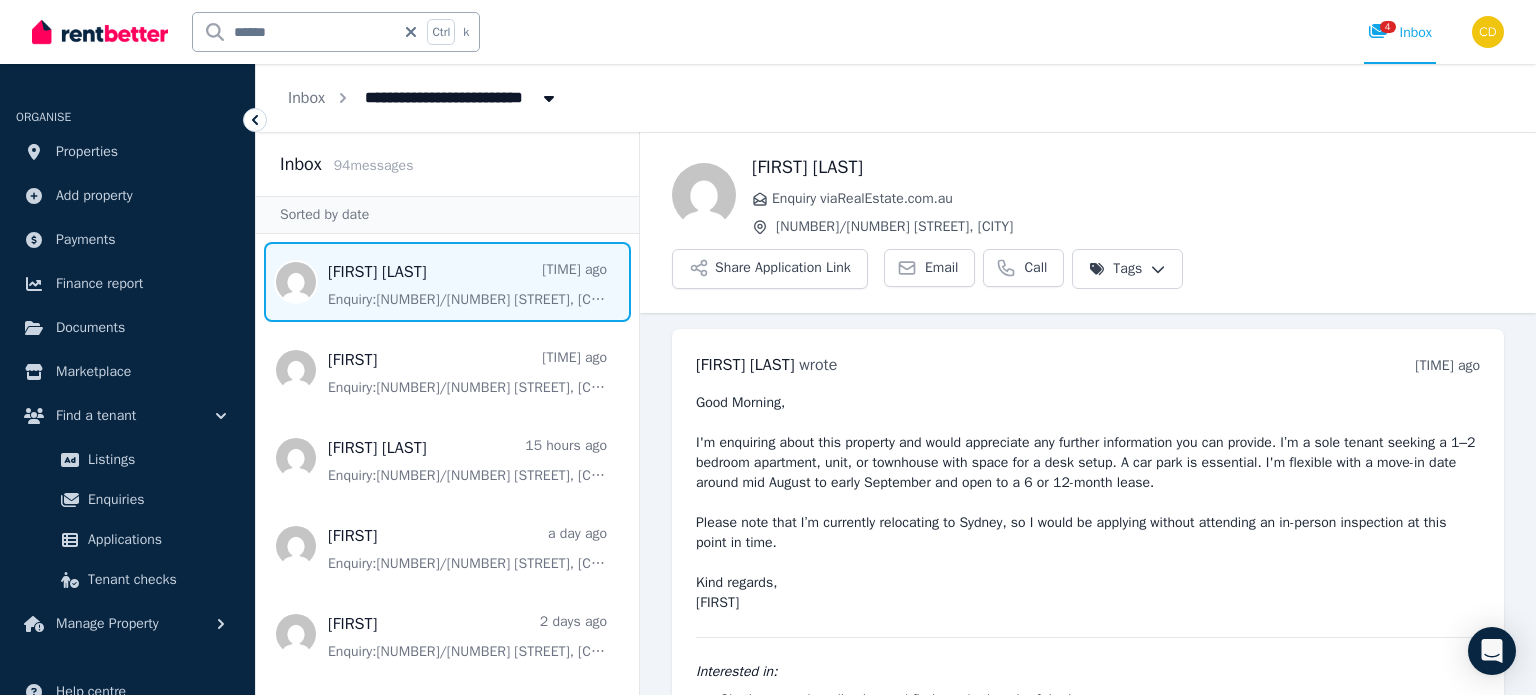 scroll, scrollTop: 98, scrollLeft: 0, axis: vertical 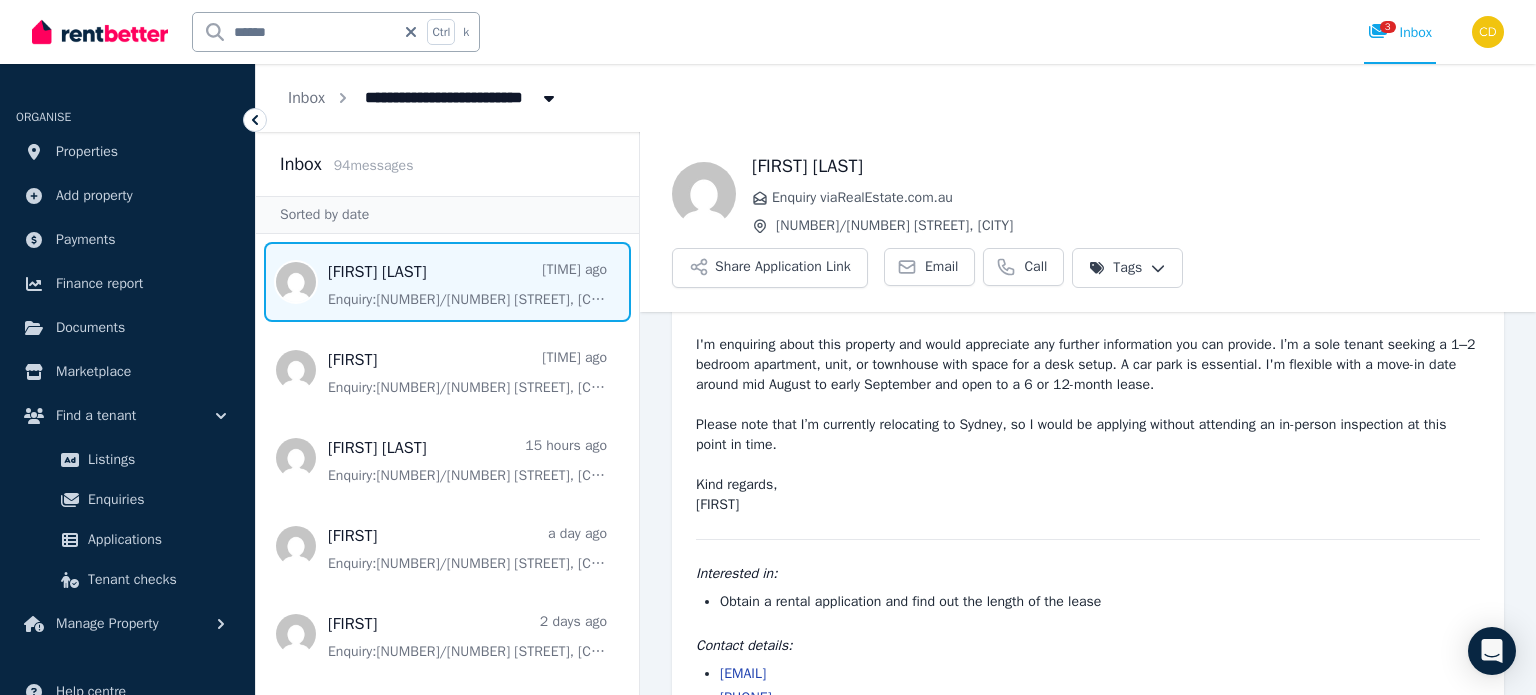 drag, startPoint x: 911, startPoint y: 615, endPoint x: 711, endPoint y: 615, distance: 200 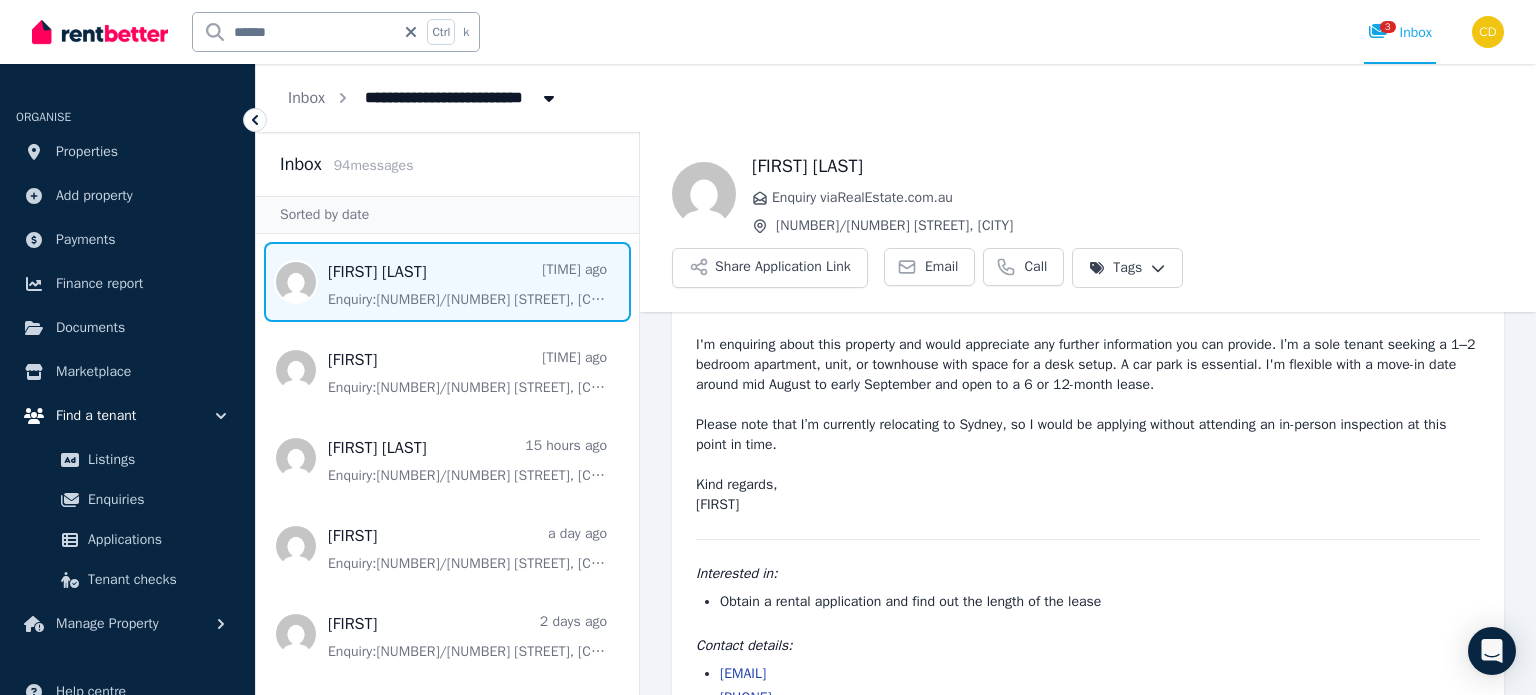 copy on "taylor.trindall@outlook.com" 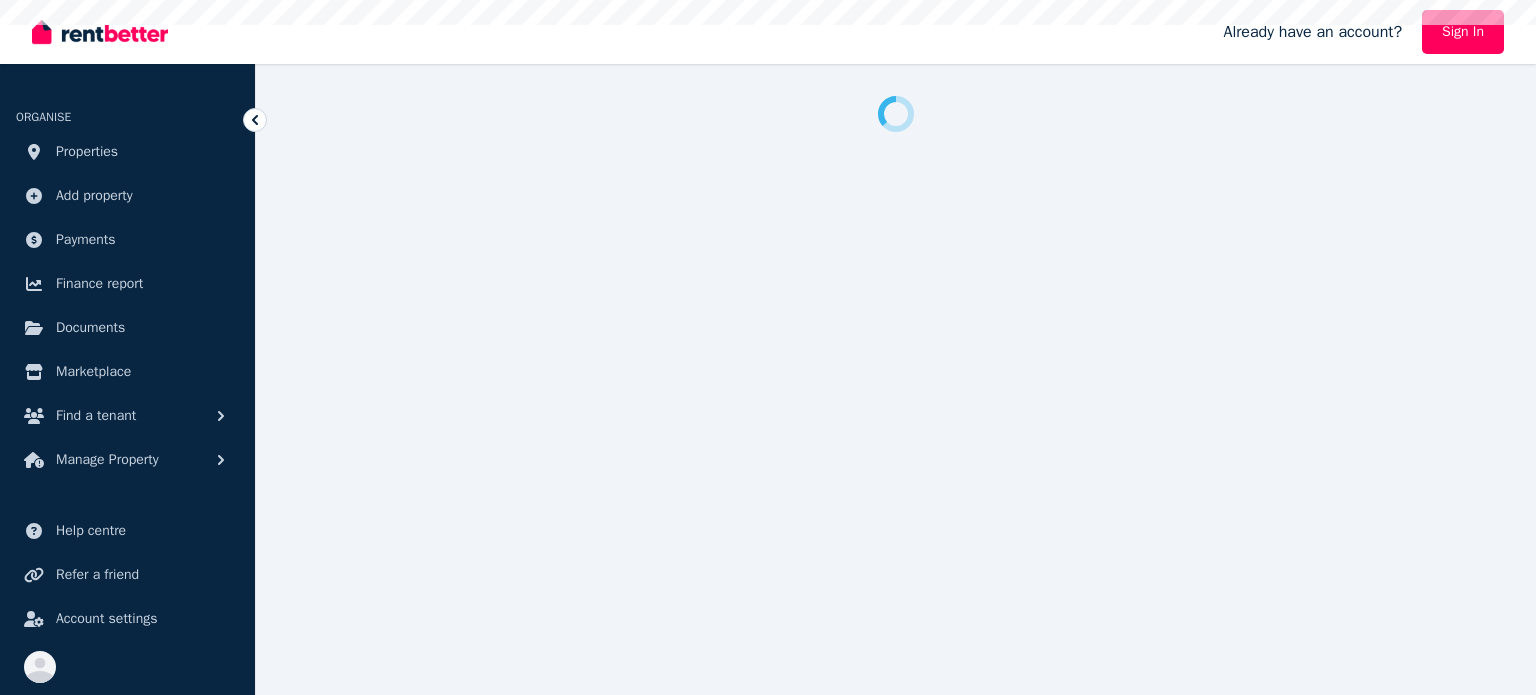 scroll, scrollTop: 0, scrollLeft: 0, axis: both 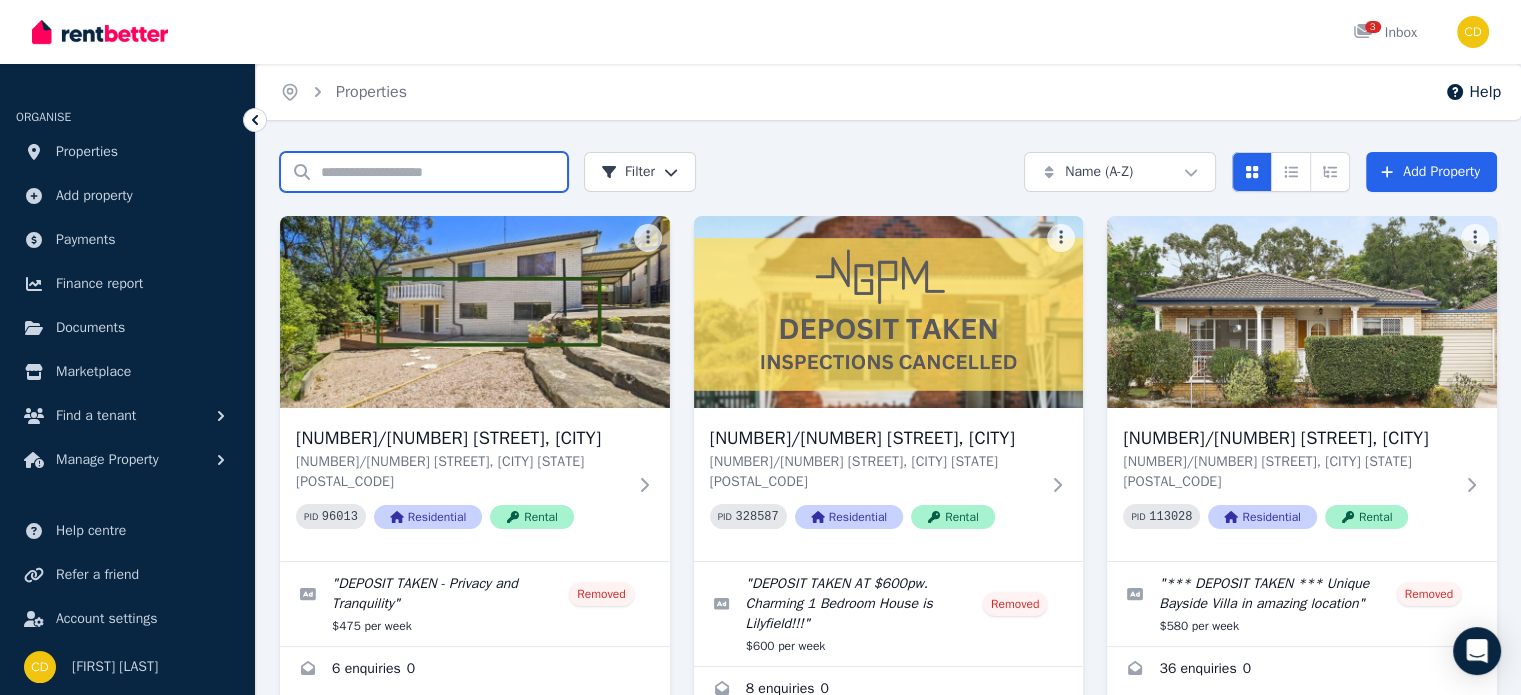 click on "Search properties" at bounding box center [424, 172] 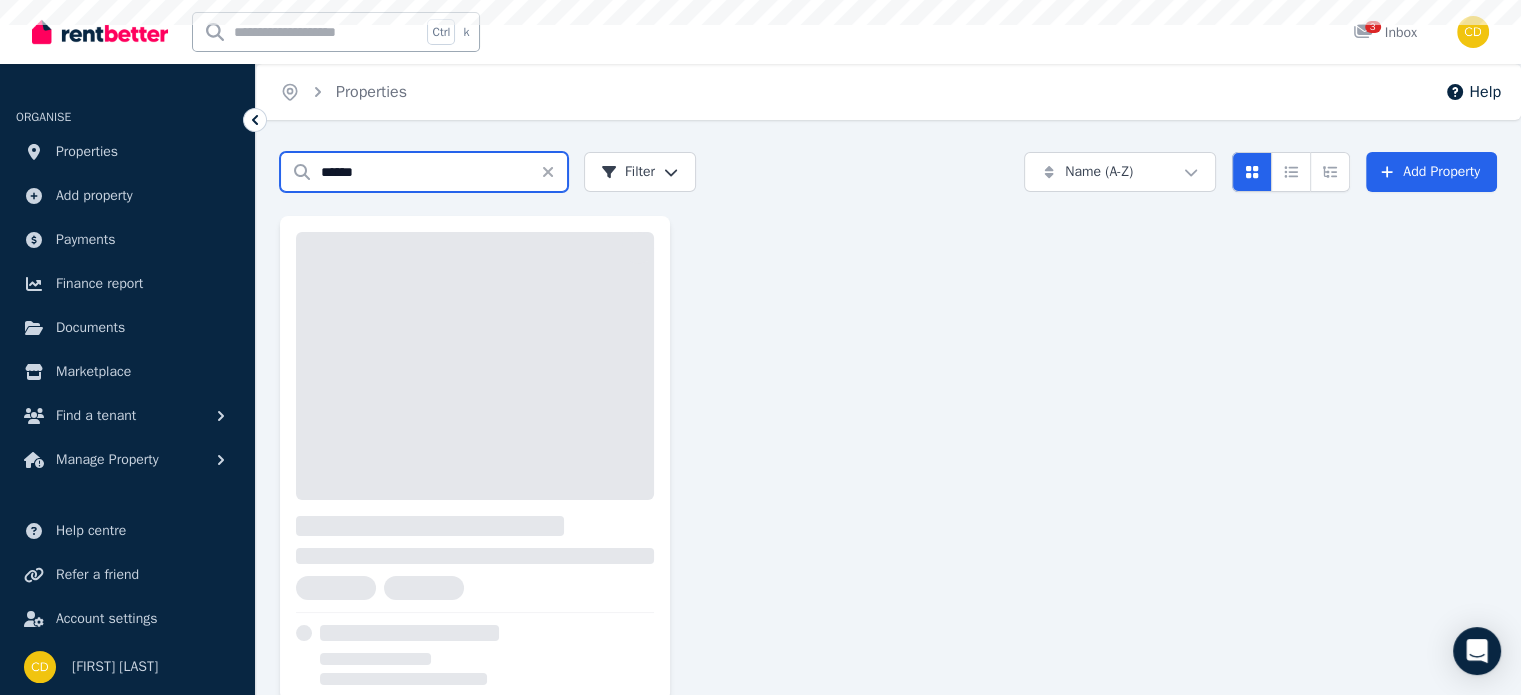 type on "******" 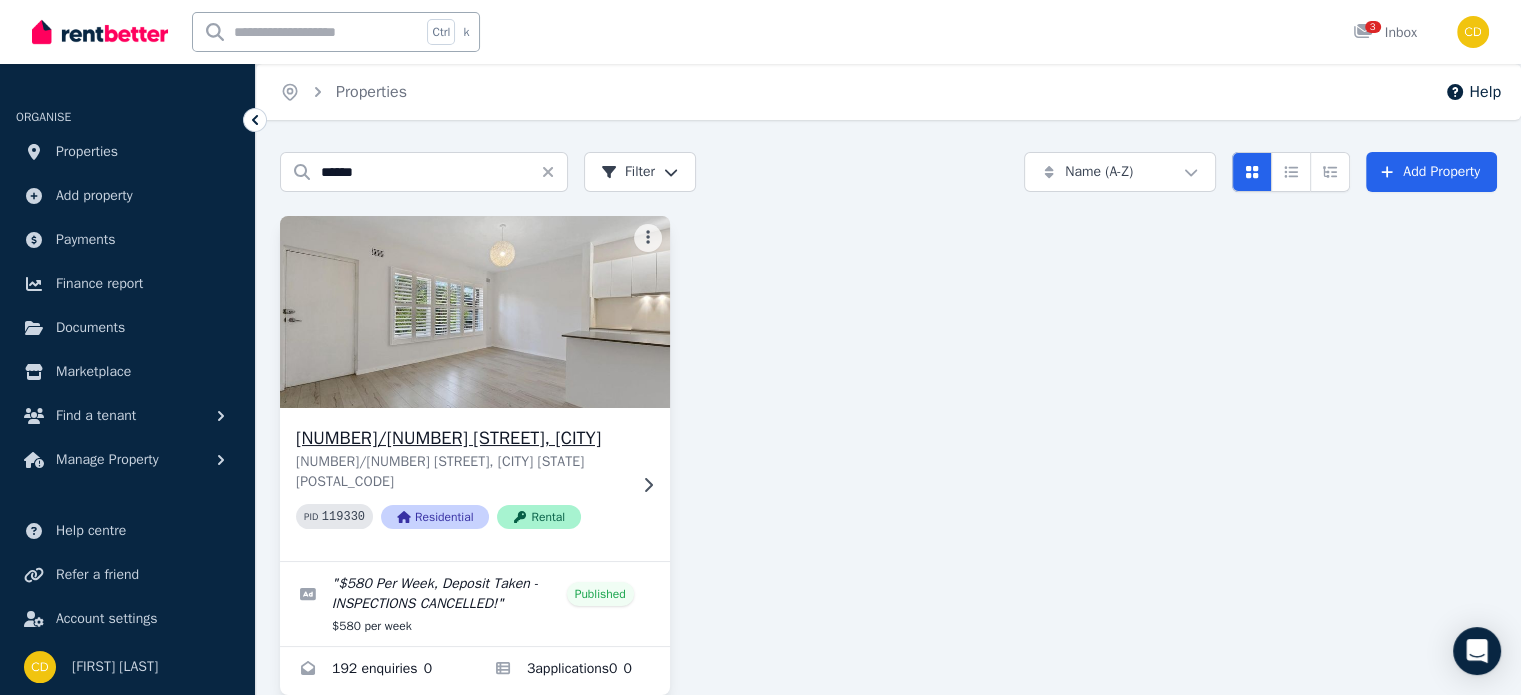 click on "[NUMBER]/[NUMBER] [STREET], [CITY]" at bounding box center (461, 438) 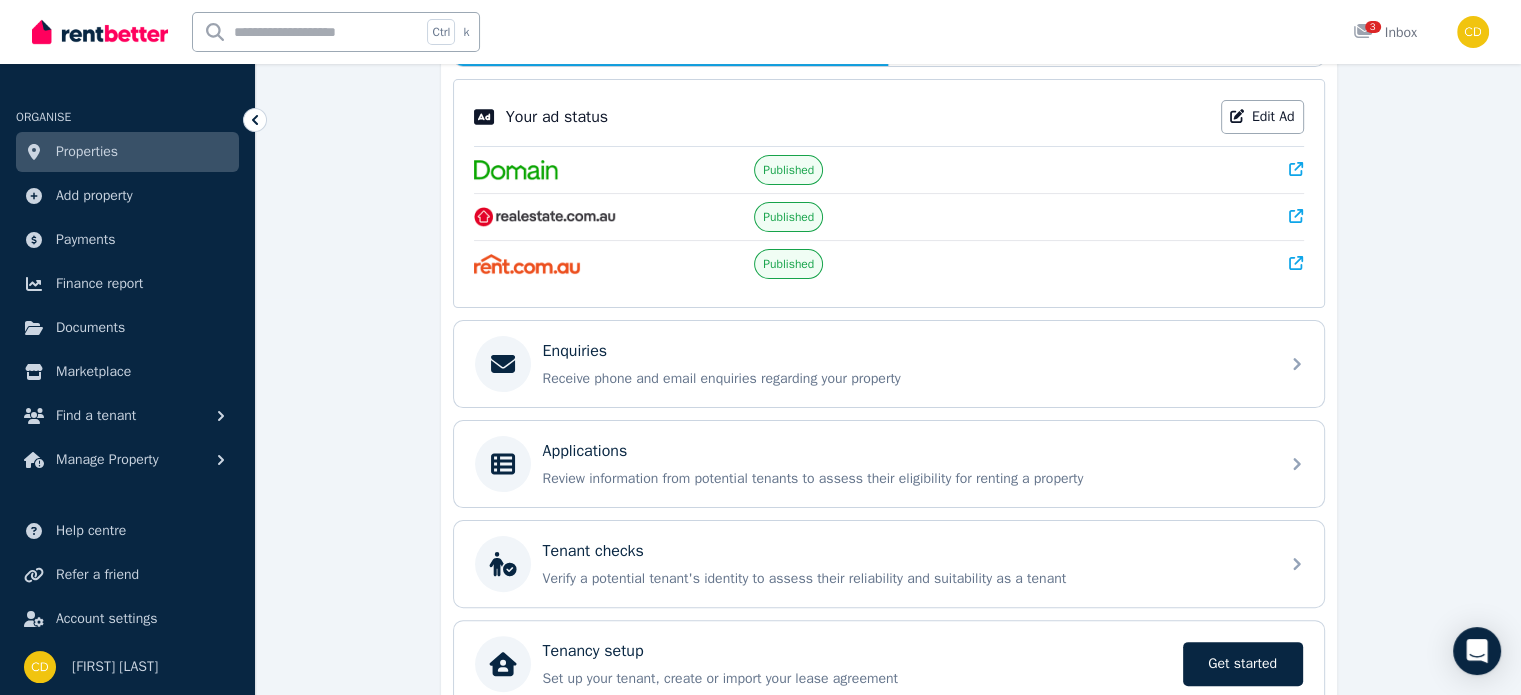 scroll, scrollTop: 400, scrollLeft: 0, axis: vertical 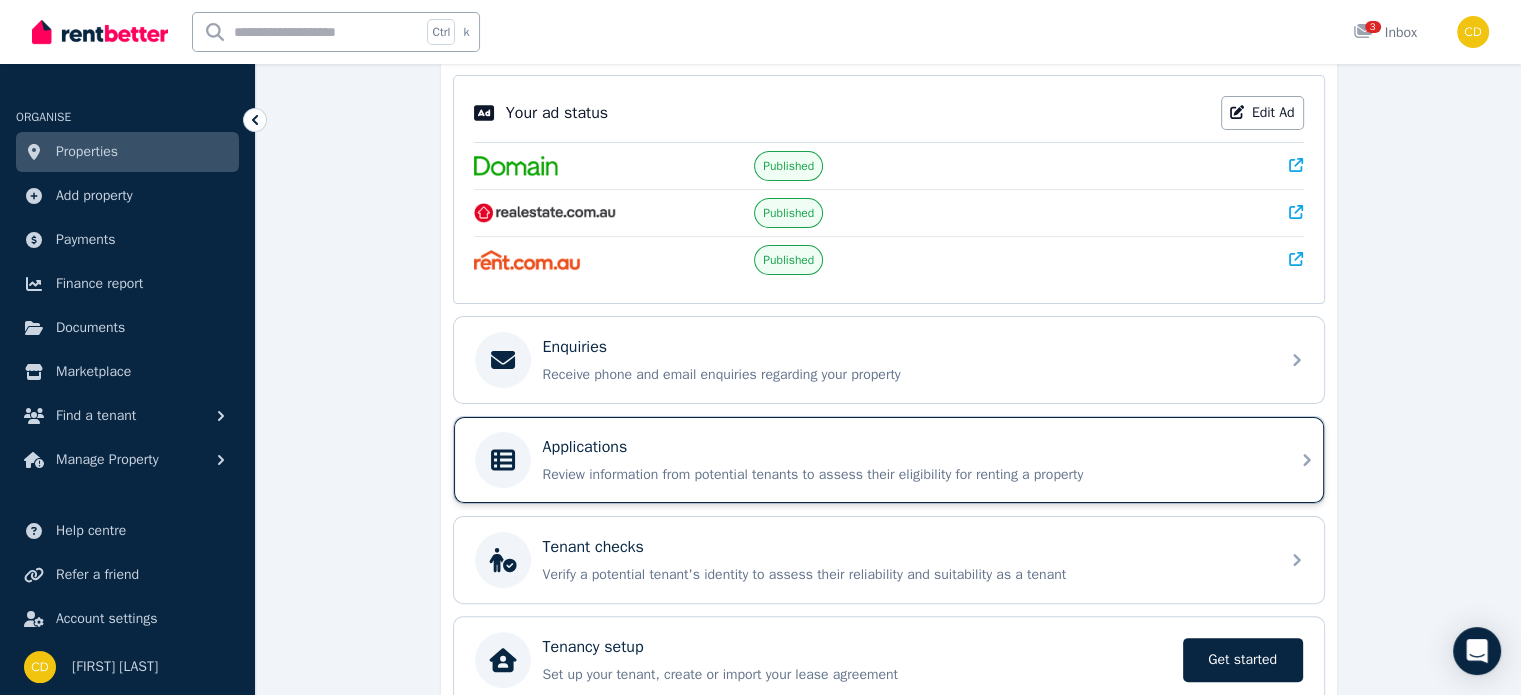 click on "Applications Review information from potential tenants to assess their eligibility for renting a property" at bounding box center [889, 460] 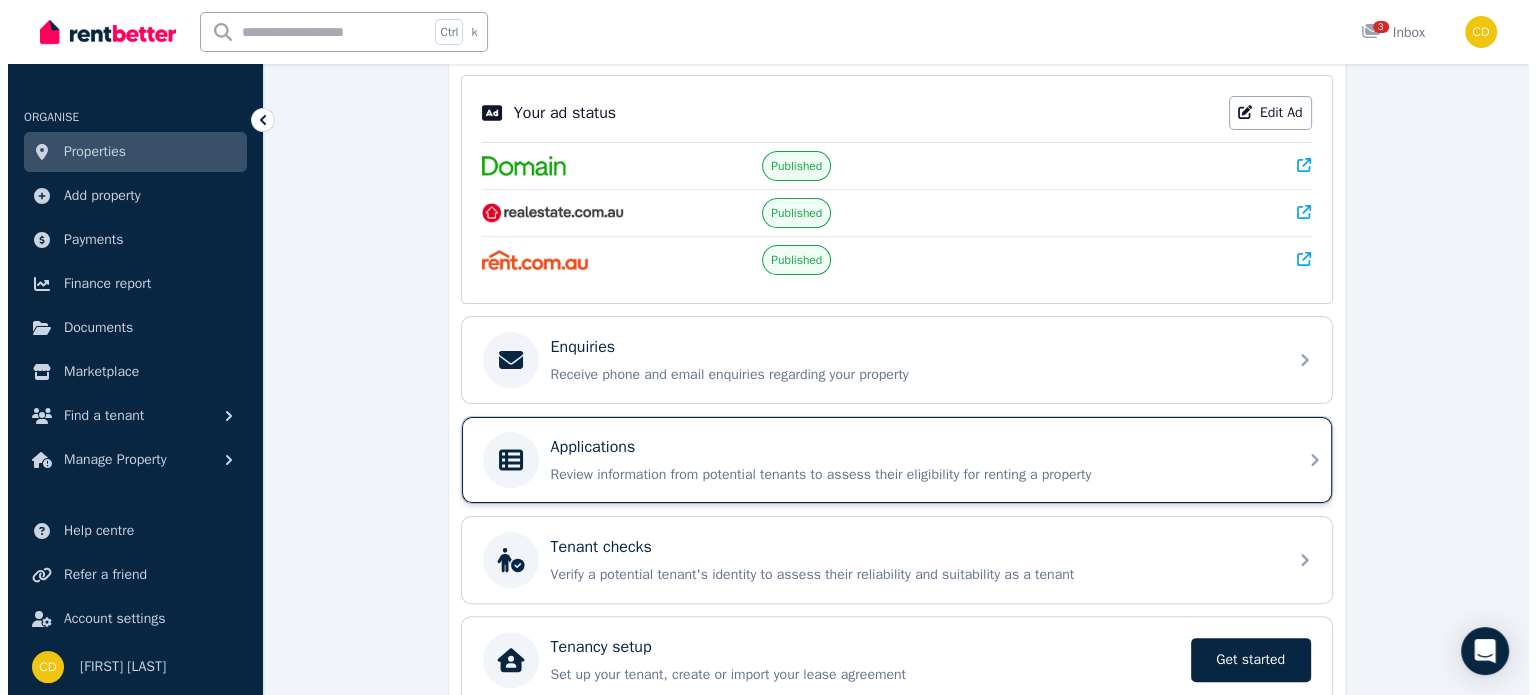 scroll, scrollTop: 0, scrollLeft: 0, axis: both 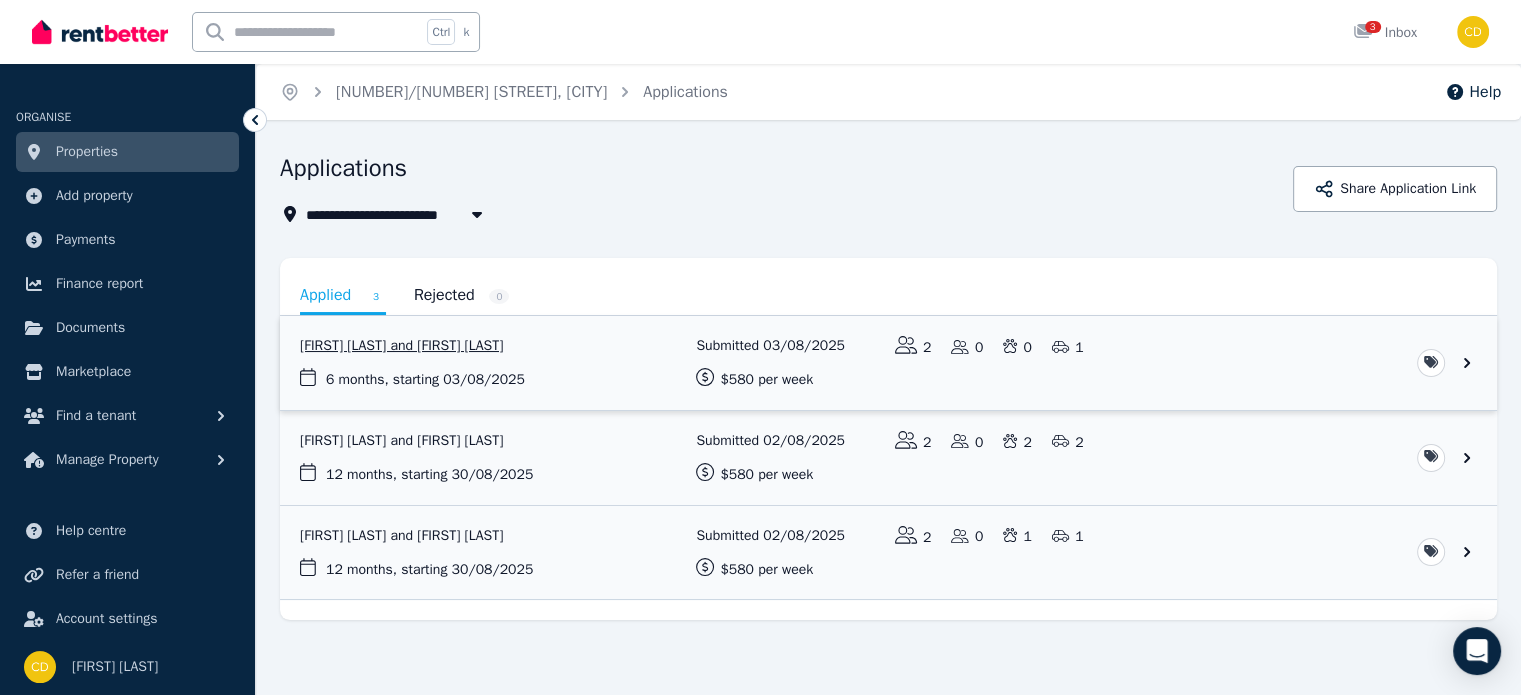click at bounding box center (888, 363) 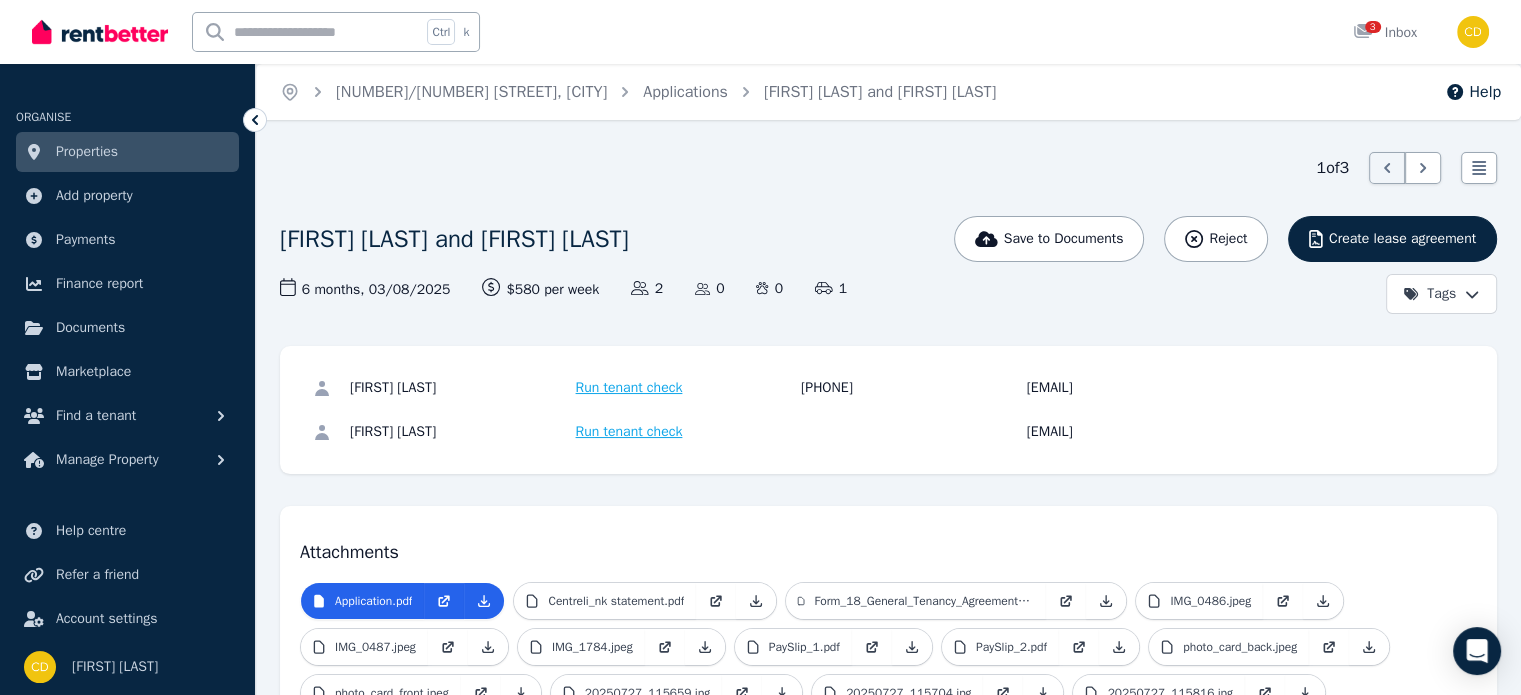 drag, startPoint x: 1212, startPoint y: 385, endPoint x: 1001, endPoint y: 389, distance: 211.03792 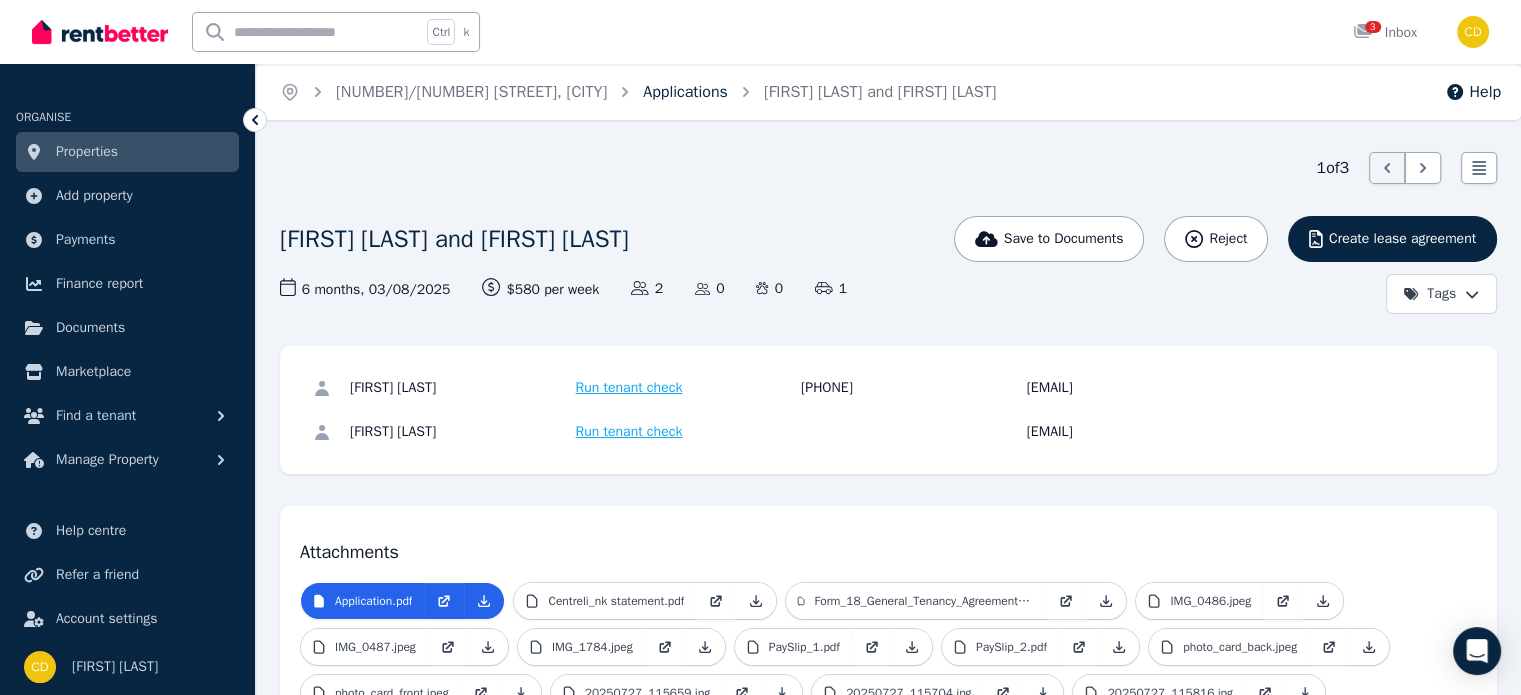 click on "Applications" at bounding box center (685, 92) 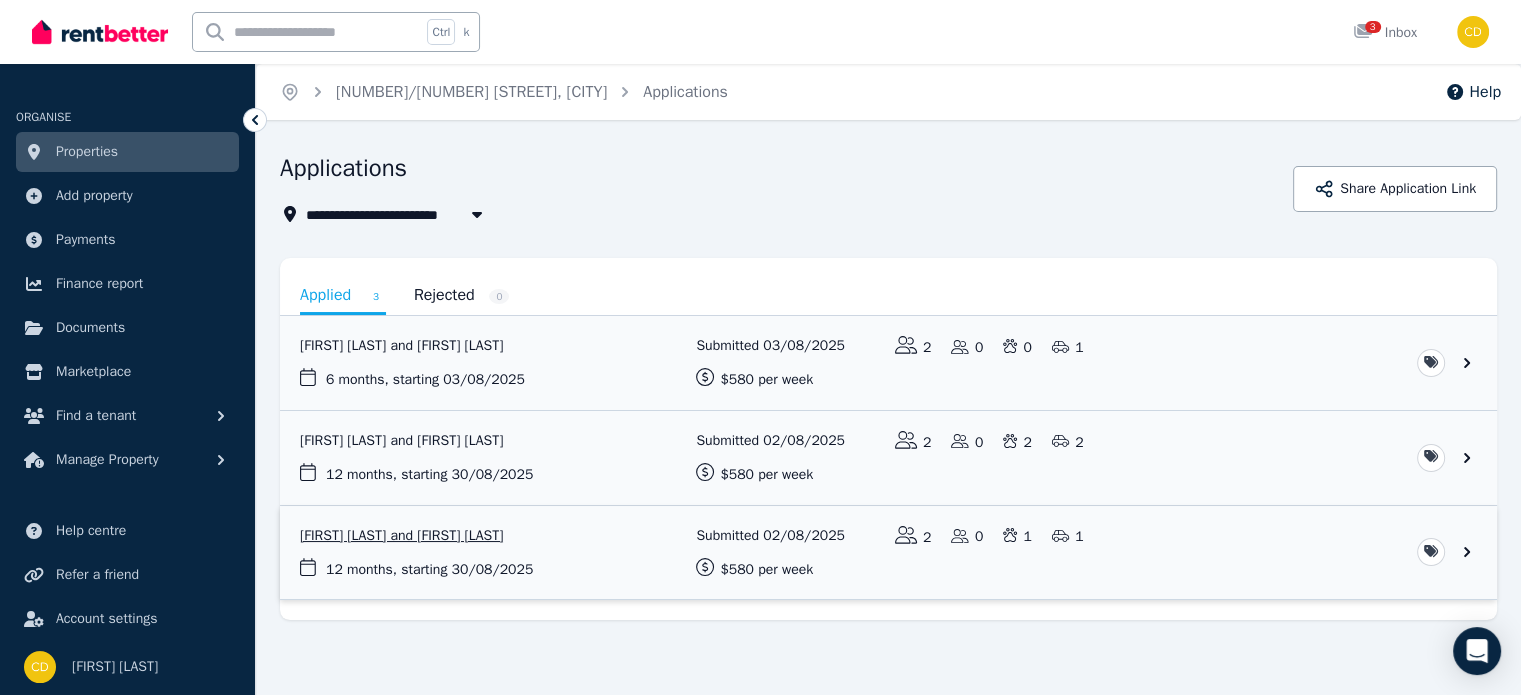click at bounding box center (888, 553) 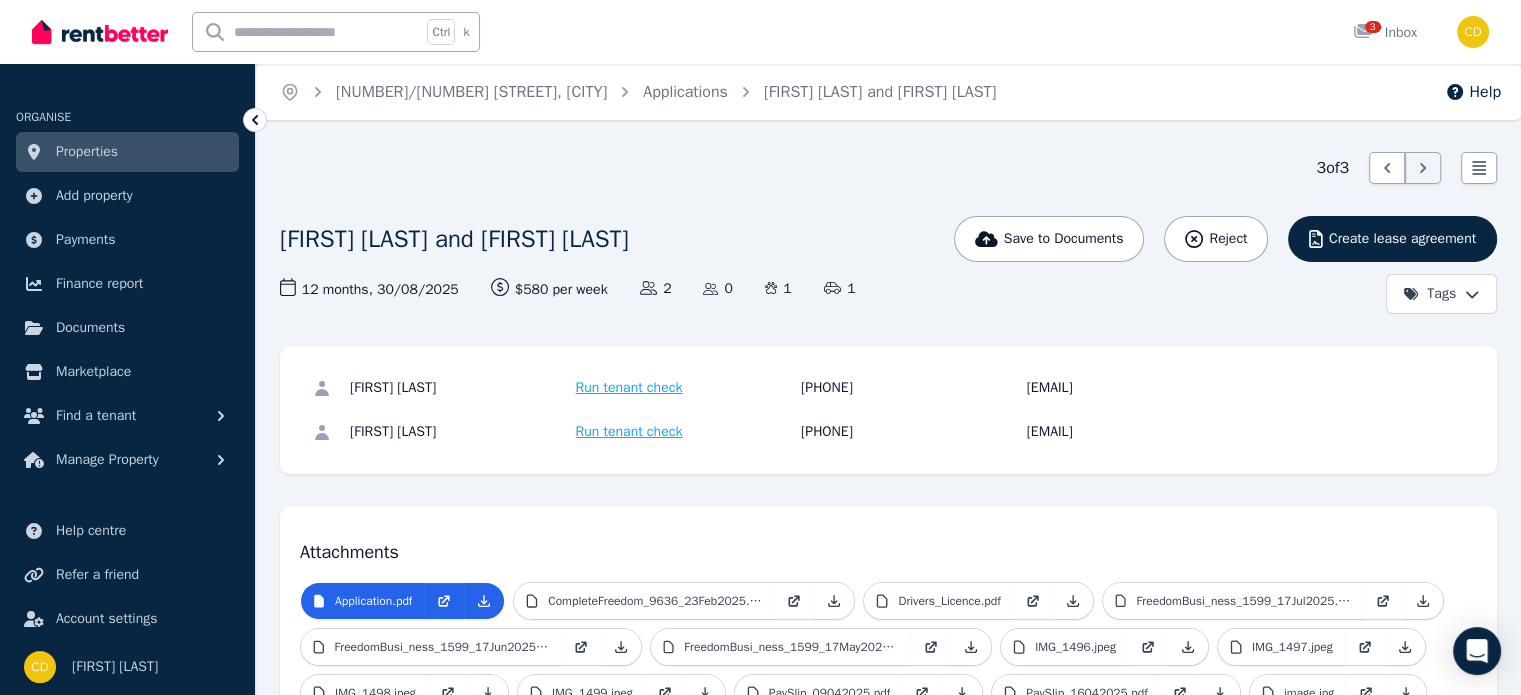 drag, startPoint x: 1023, startPoint y: 391, endPoint x: 1278, endPoint y: 392, distance: 255.00197 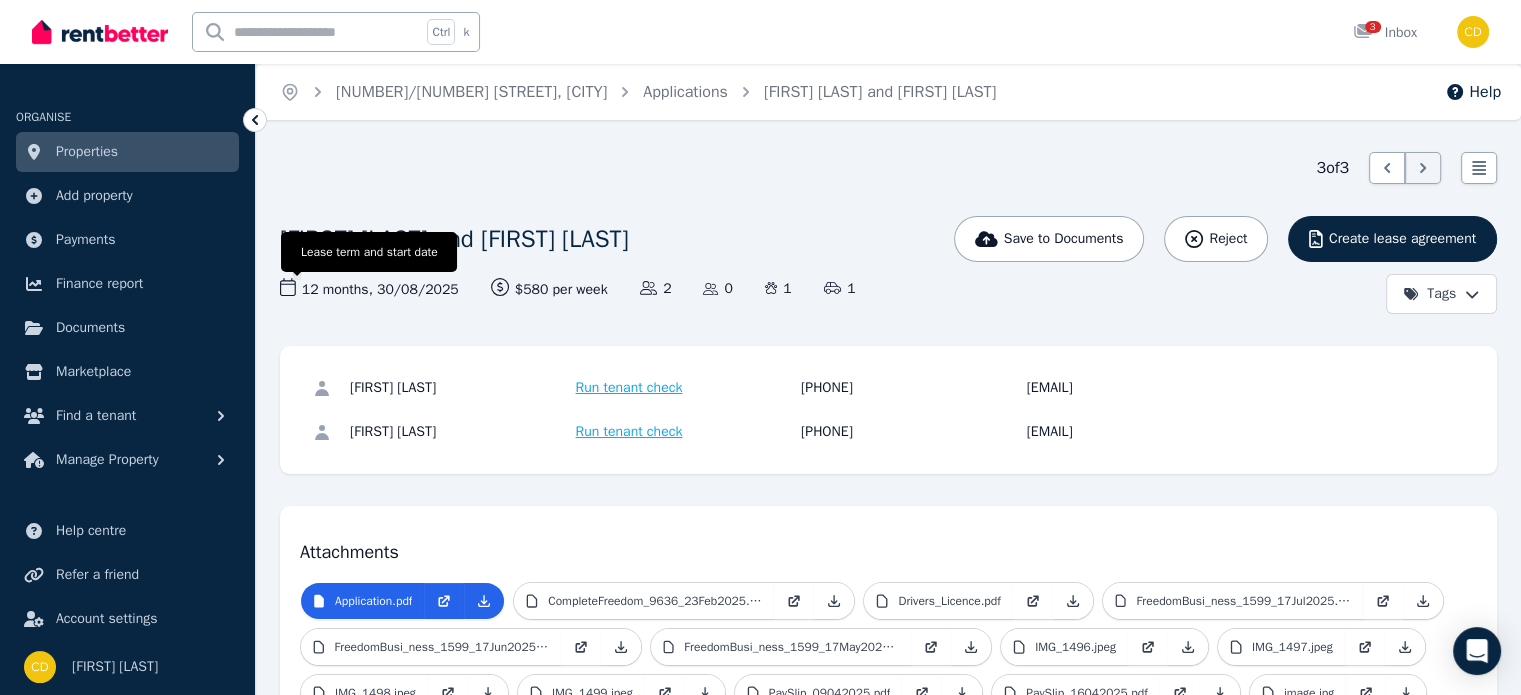 copy on "[EMAIL]" 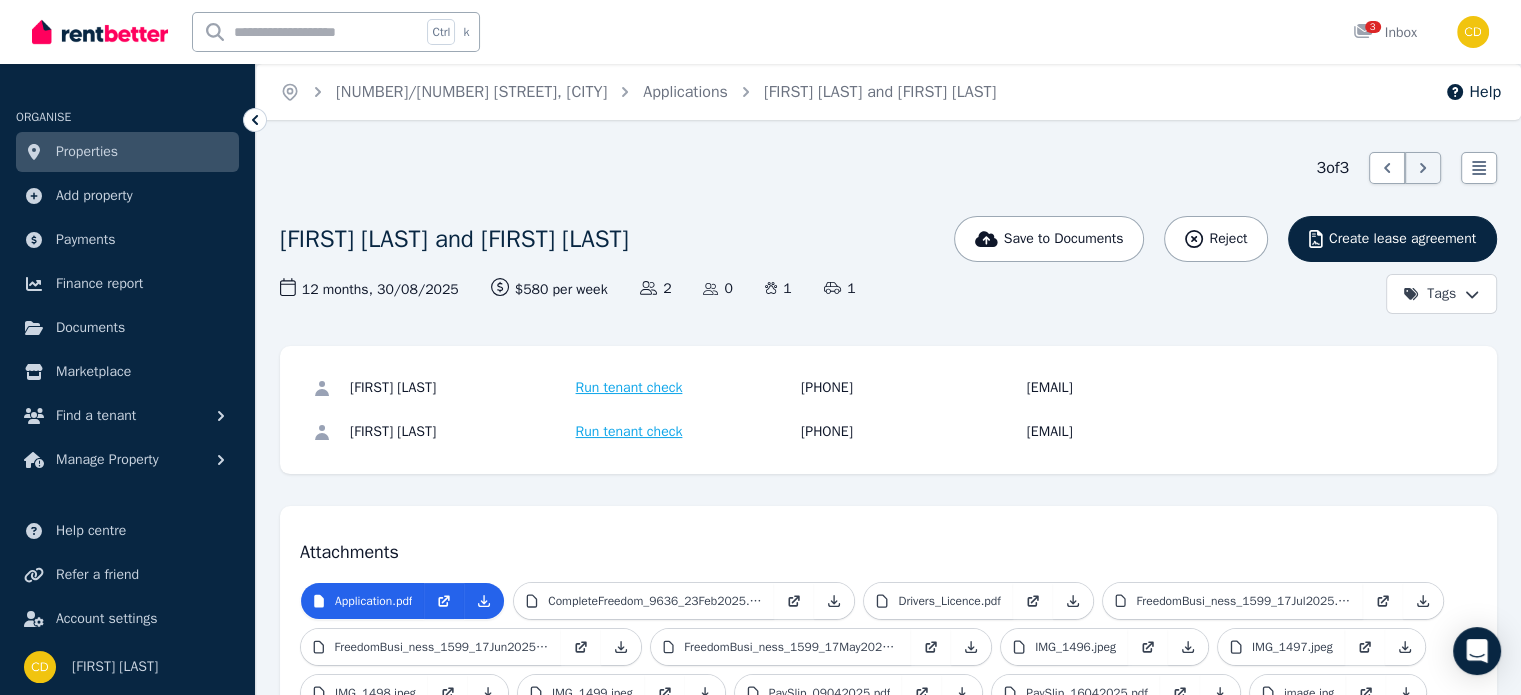 click on "[PHONE]" at bounding box center [911, 432] 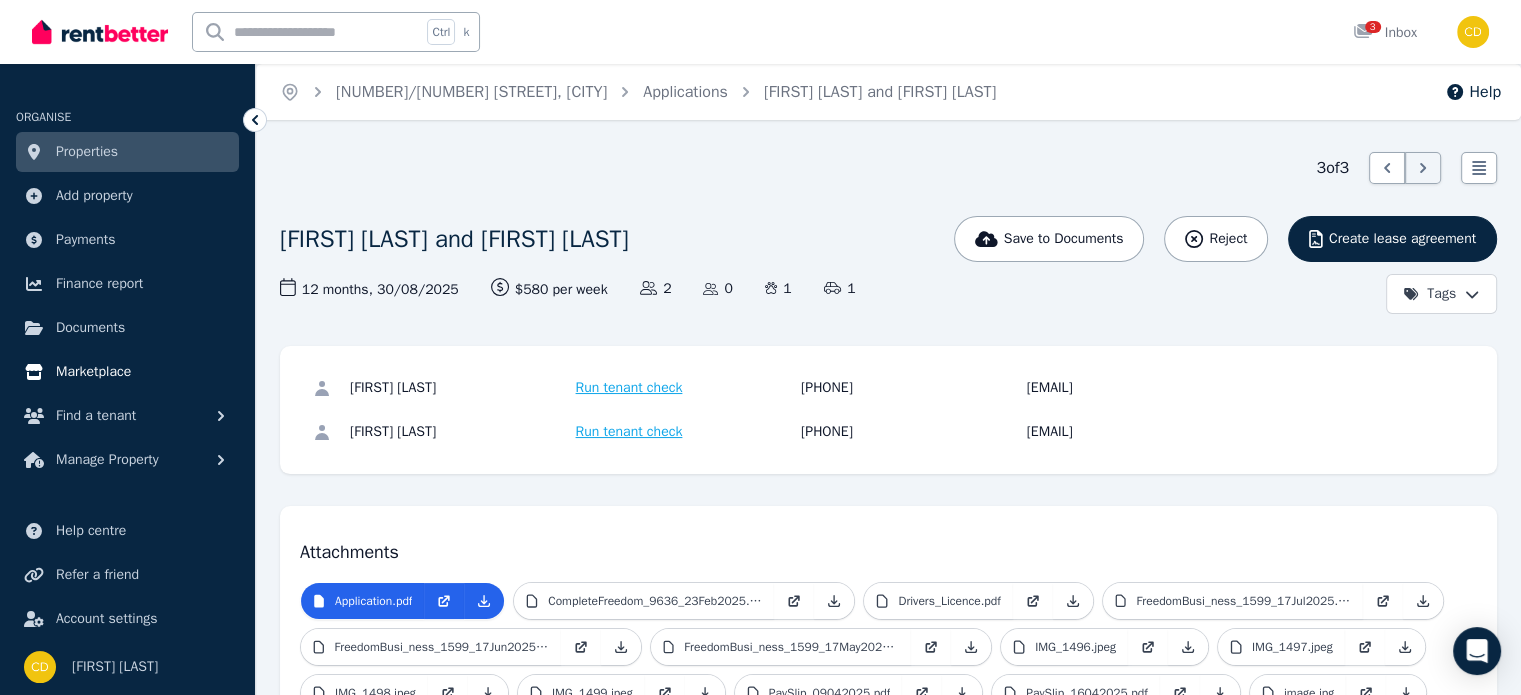 copy on "[EMAIL]" 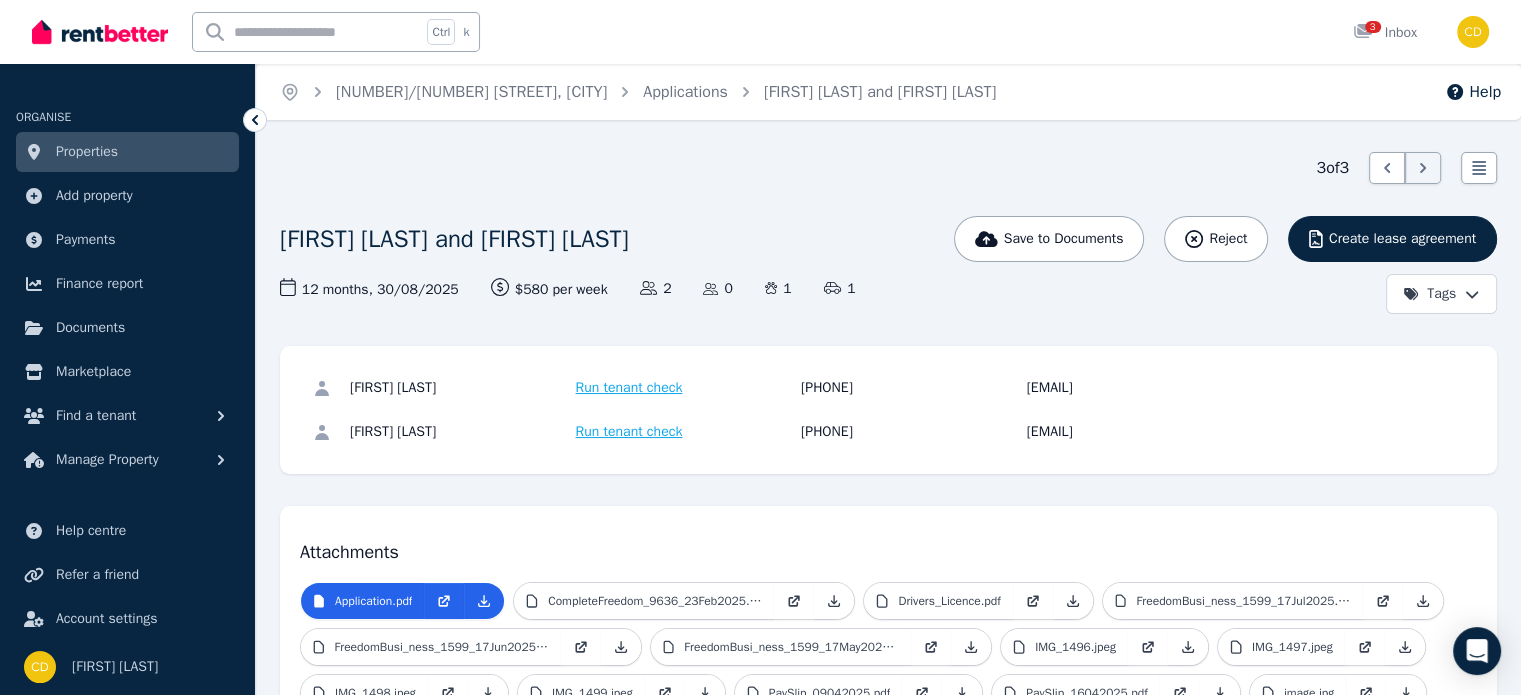 click at bounding box center [307, 32] 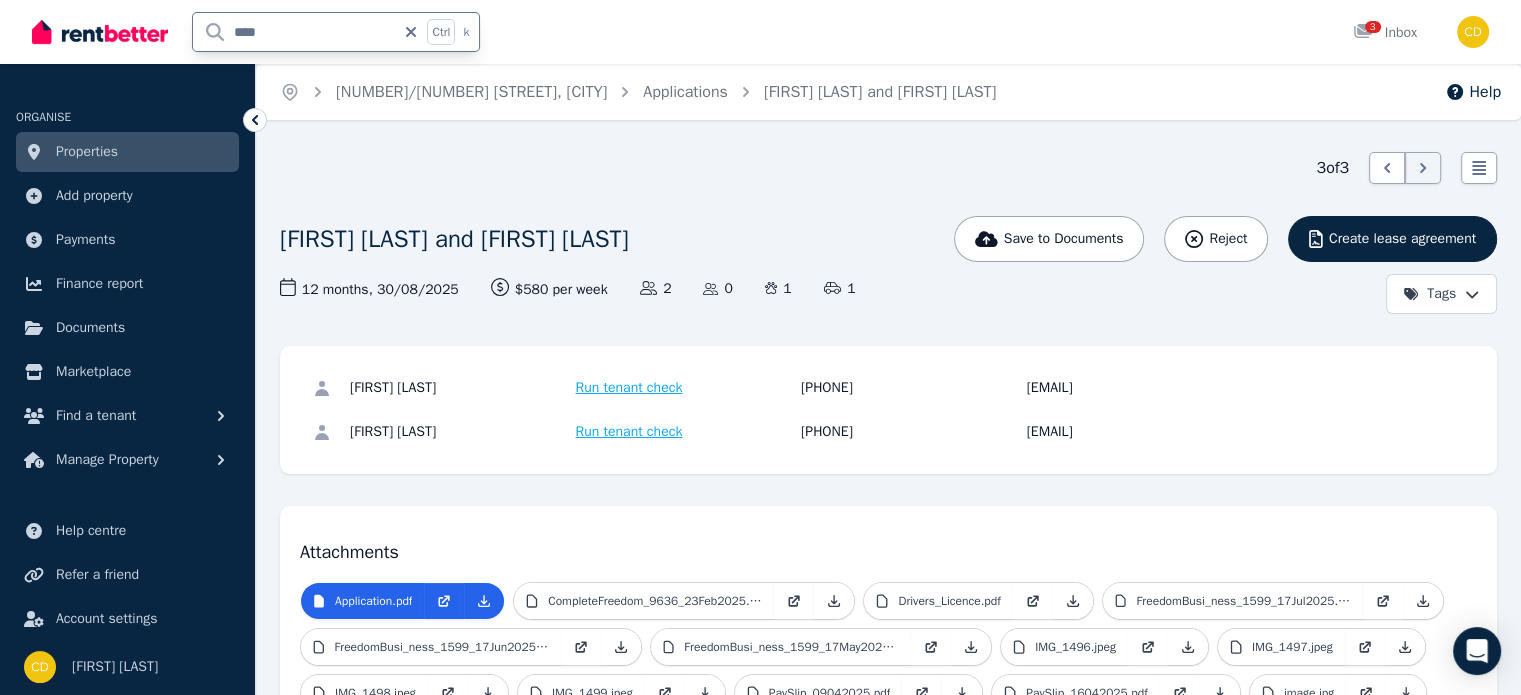 type on "*****" 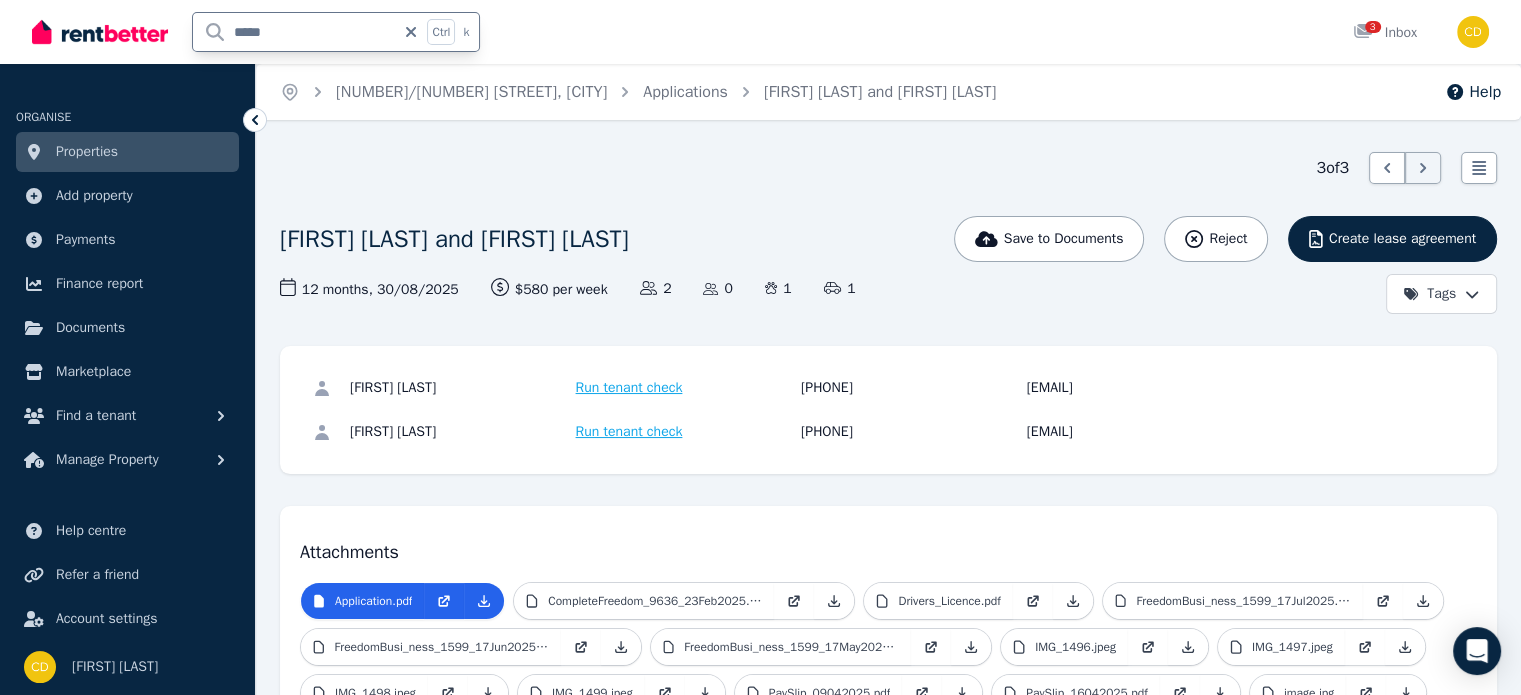 type 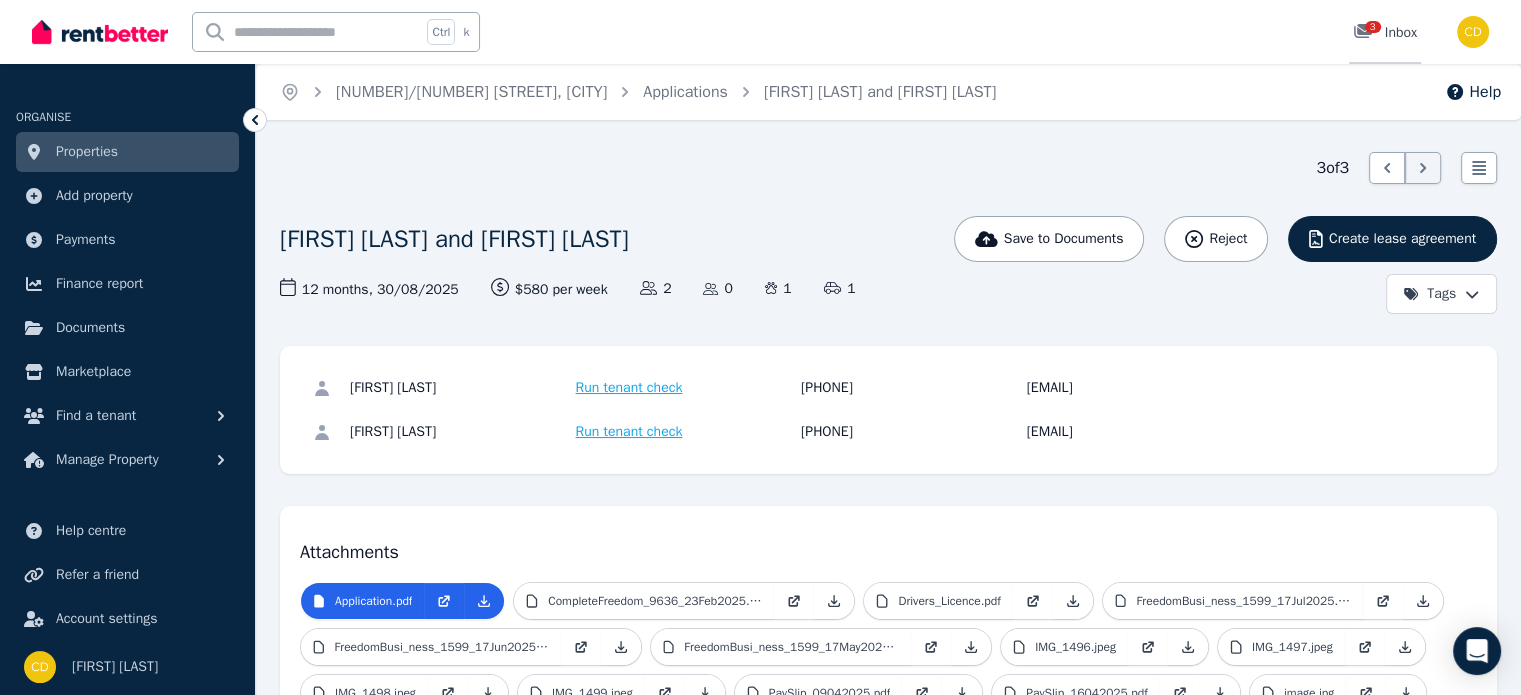 click 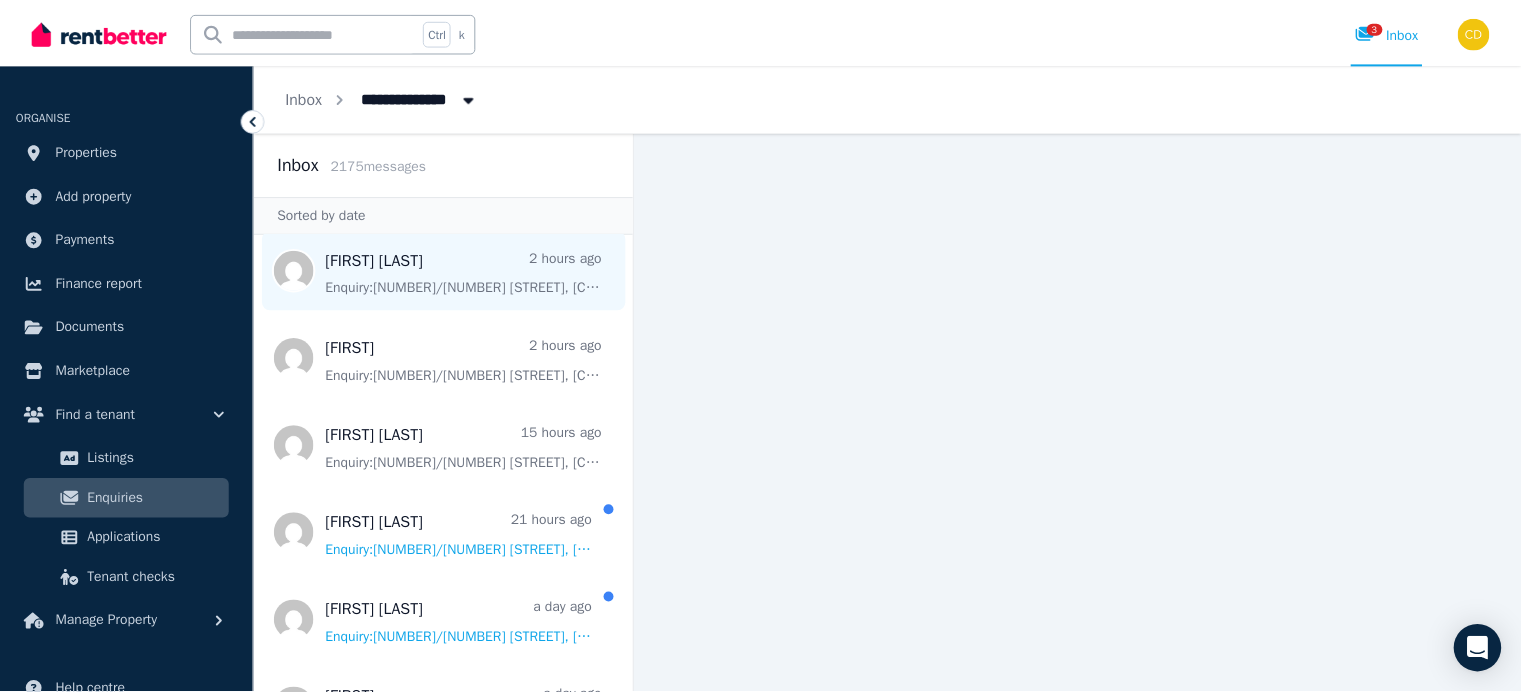 scroll, scrollTop: 500, scrollLeft: 0, axis: vertical 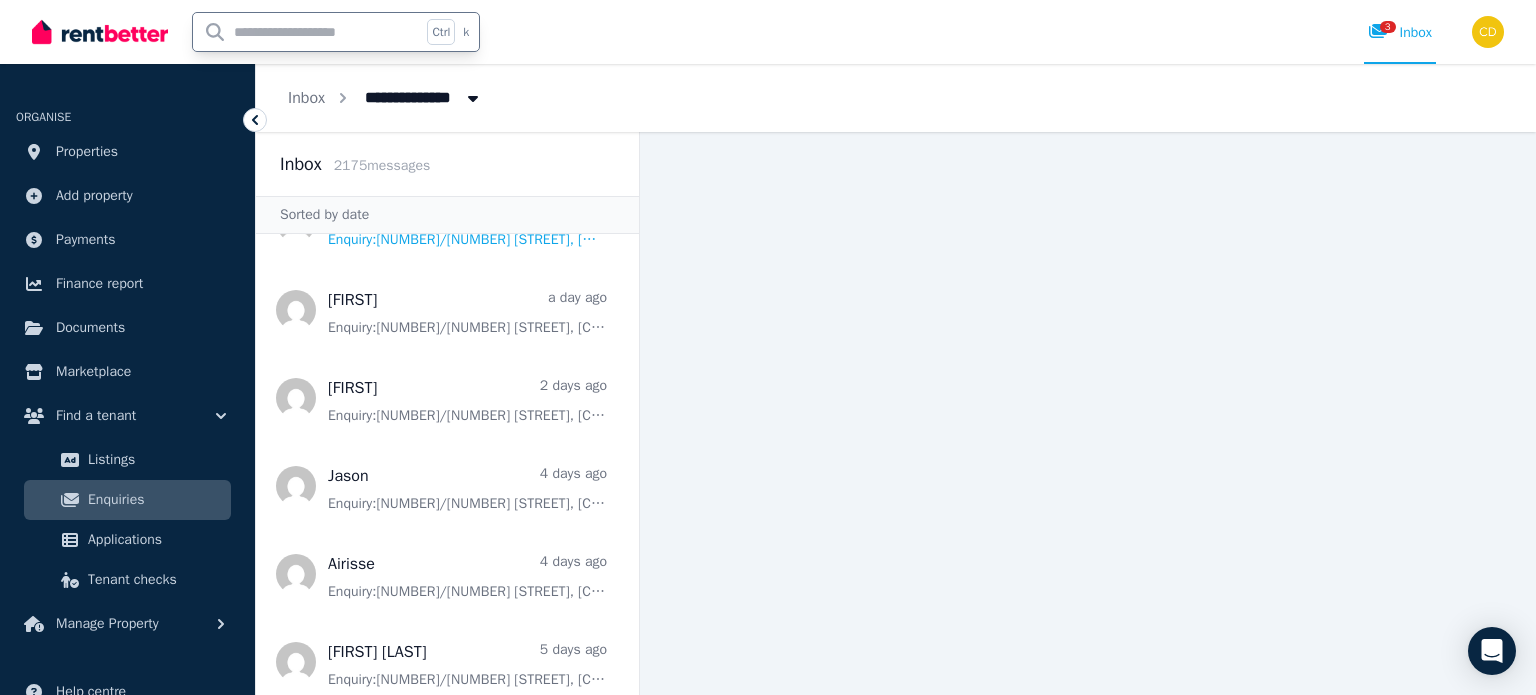 click at bounding box center (307, 32) 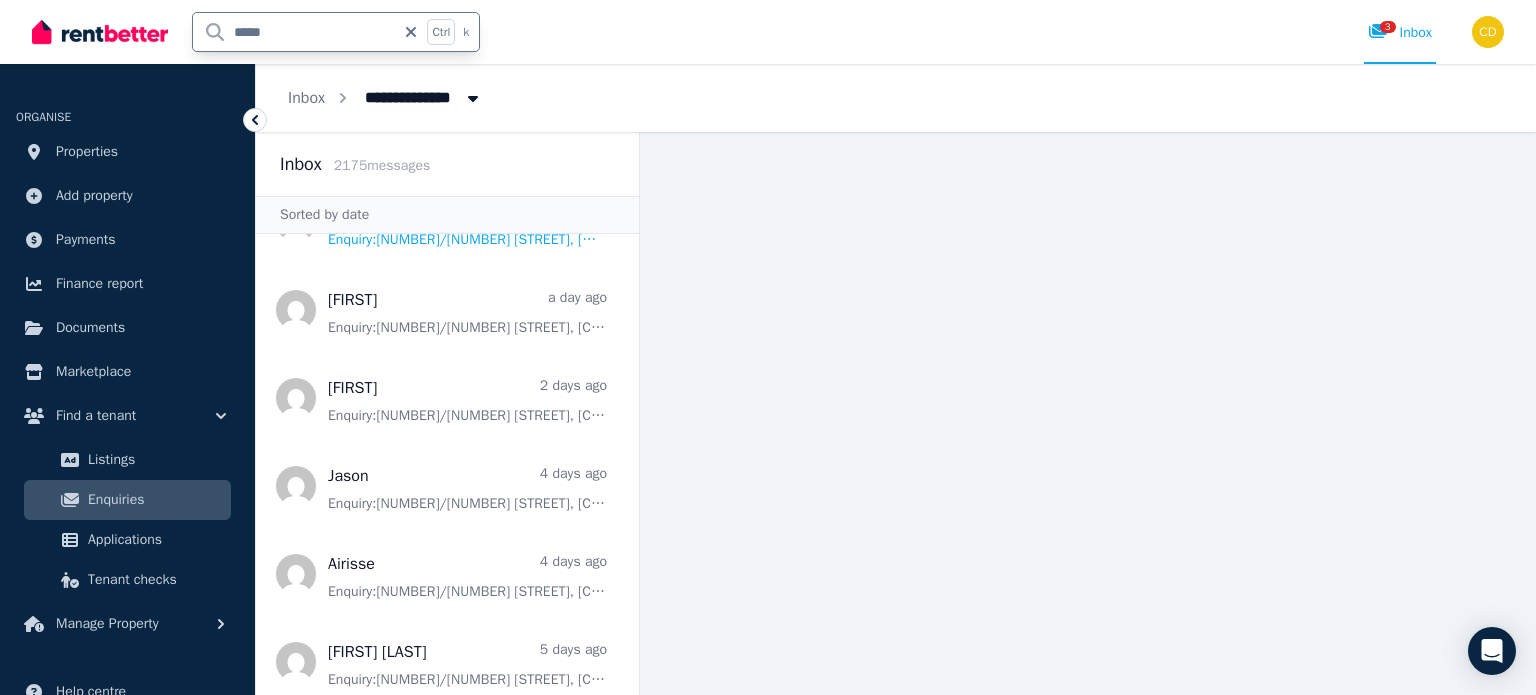 type on "*****" 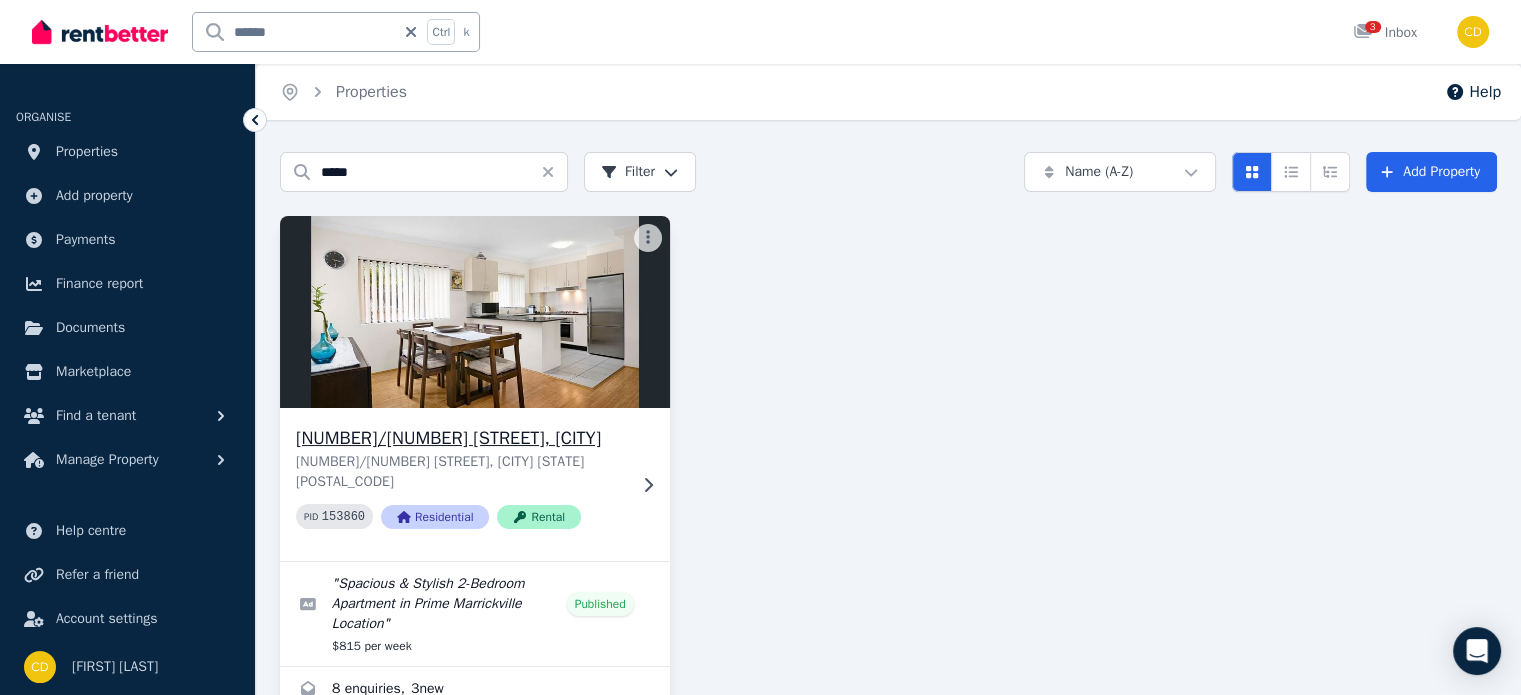 click on "[NUMBER]/[NUMBER] [STREET], [CITY] [STATE] [POSTAL_CODE] PID   [NUMBER] Residential Rental" at bounding box center (475, 484) 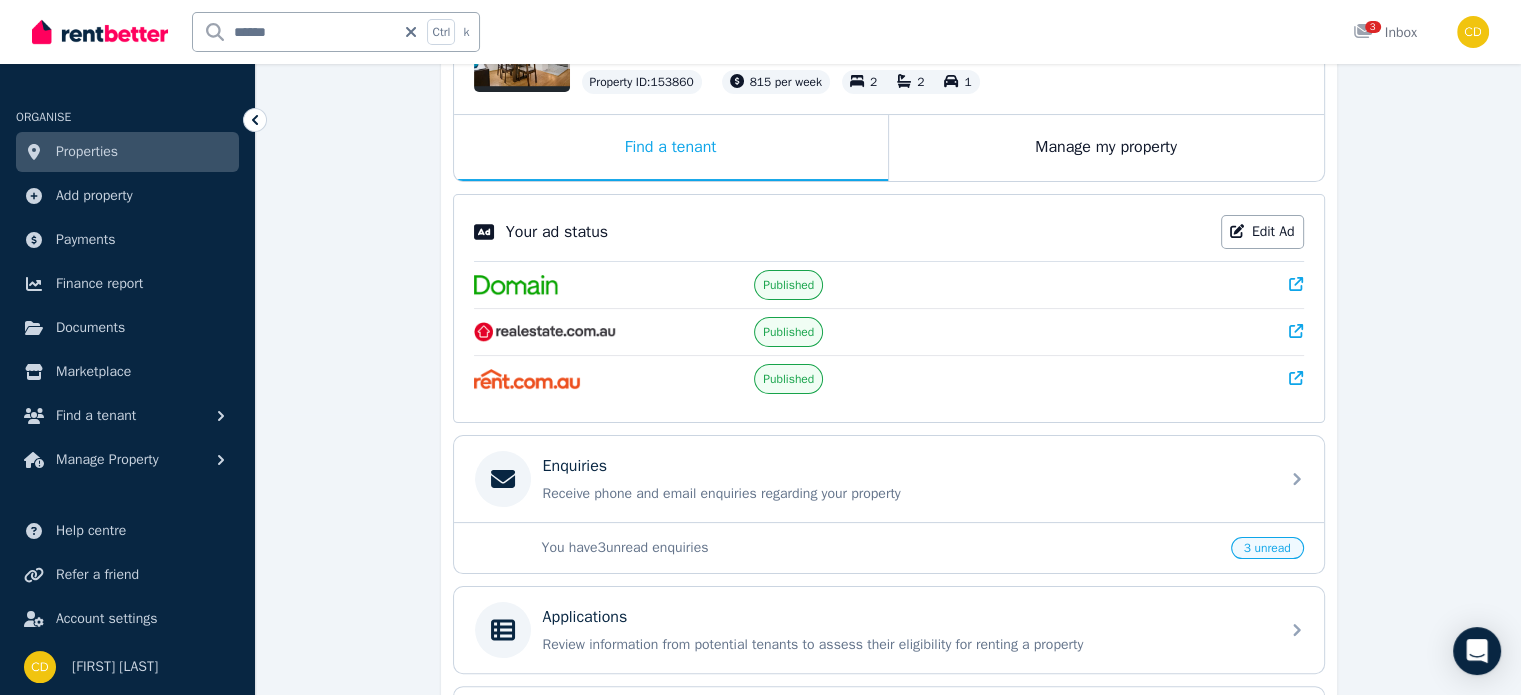 scroll, scrollTop: 300, scrollLeft: 0, axis: vertical 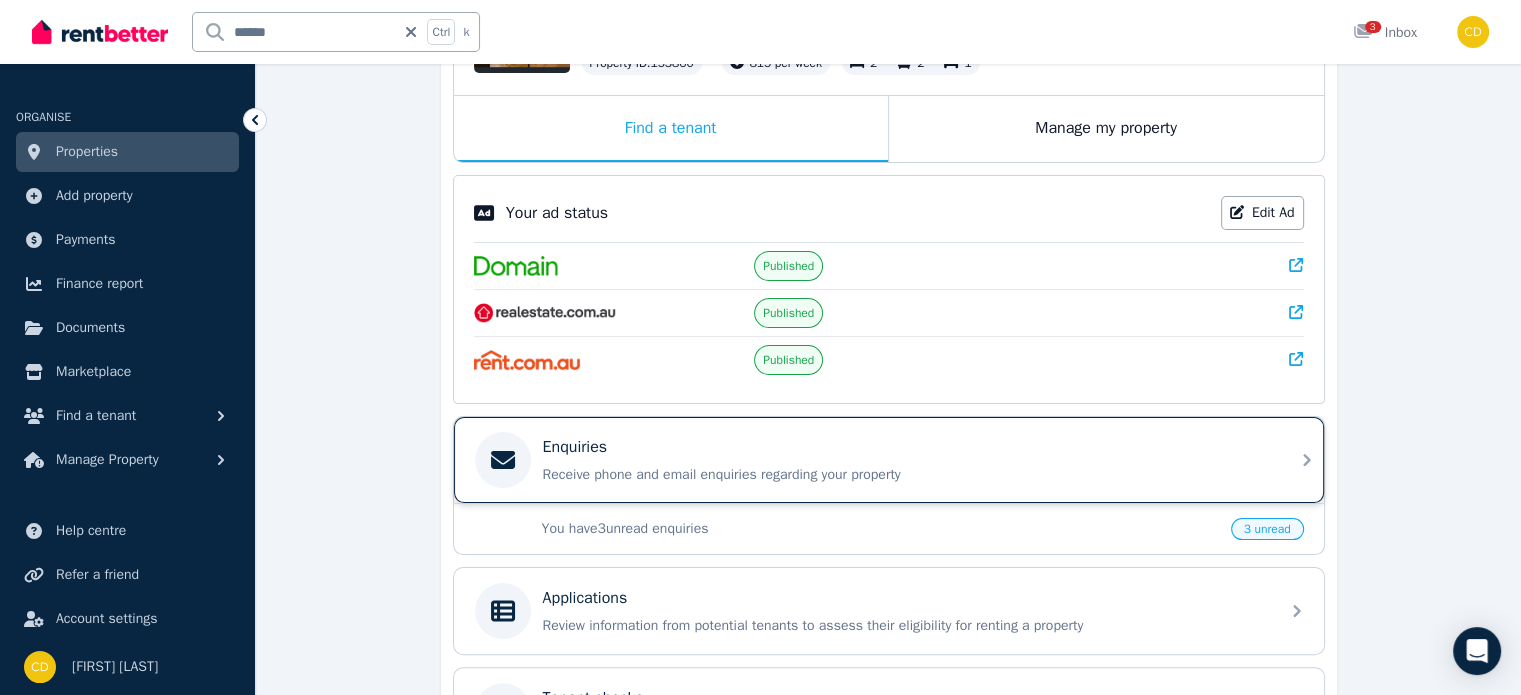 click on "Enquiries" at bounding box center (905, 447) 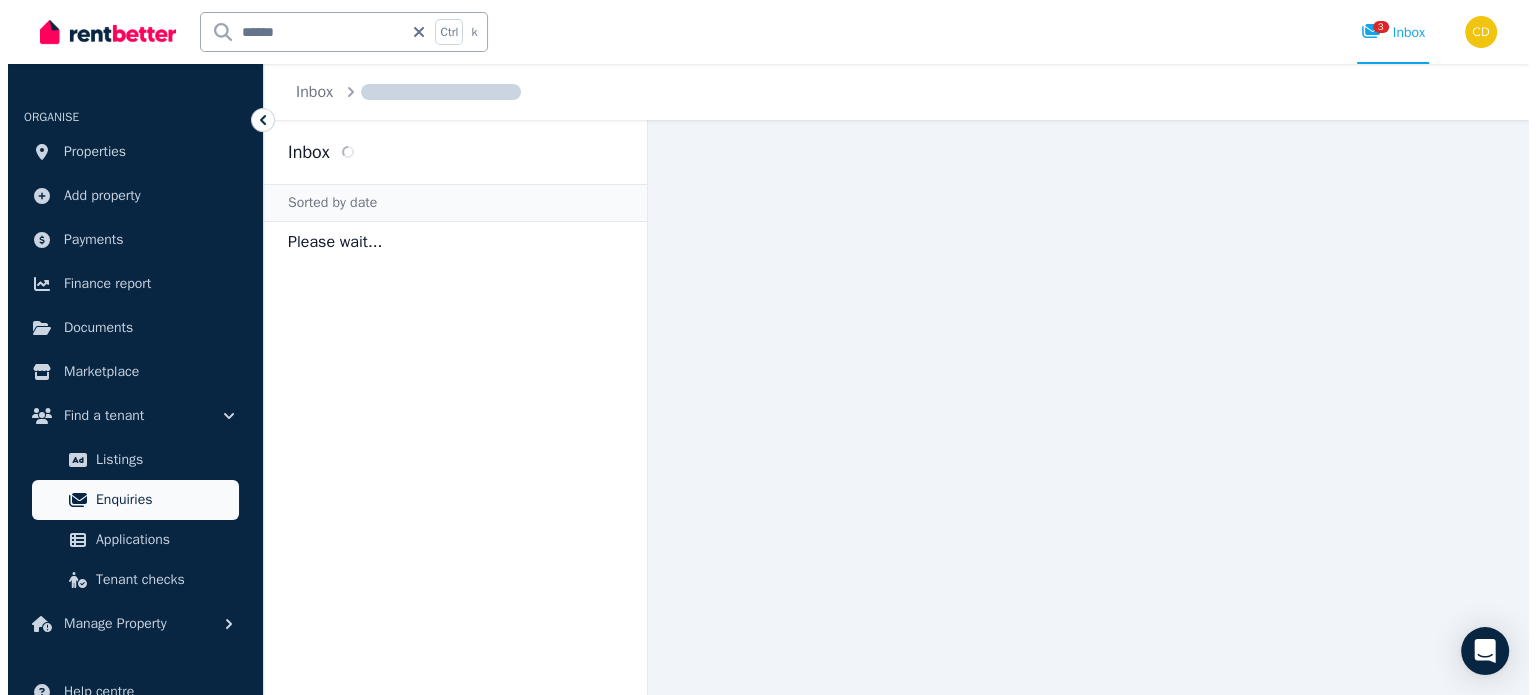 scroll, scrollTop: 0, scrollLeft: 0, axis: both 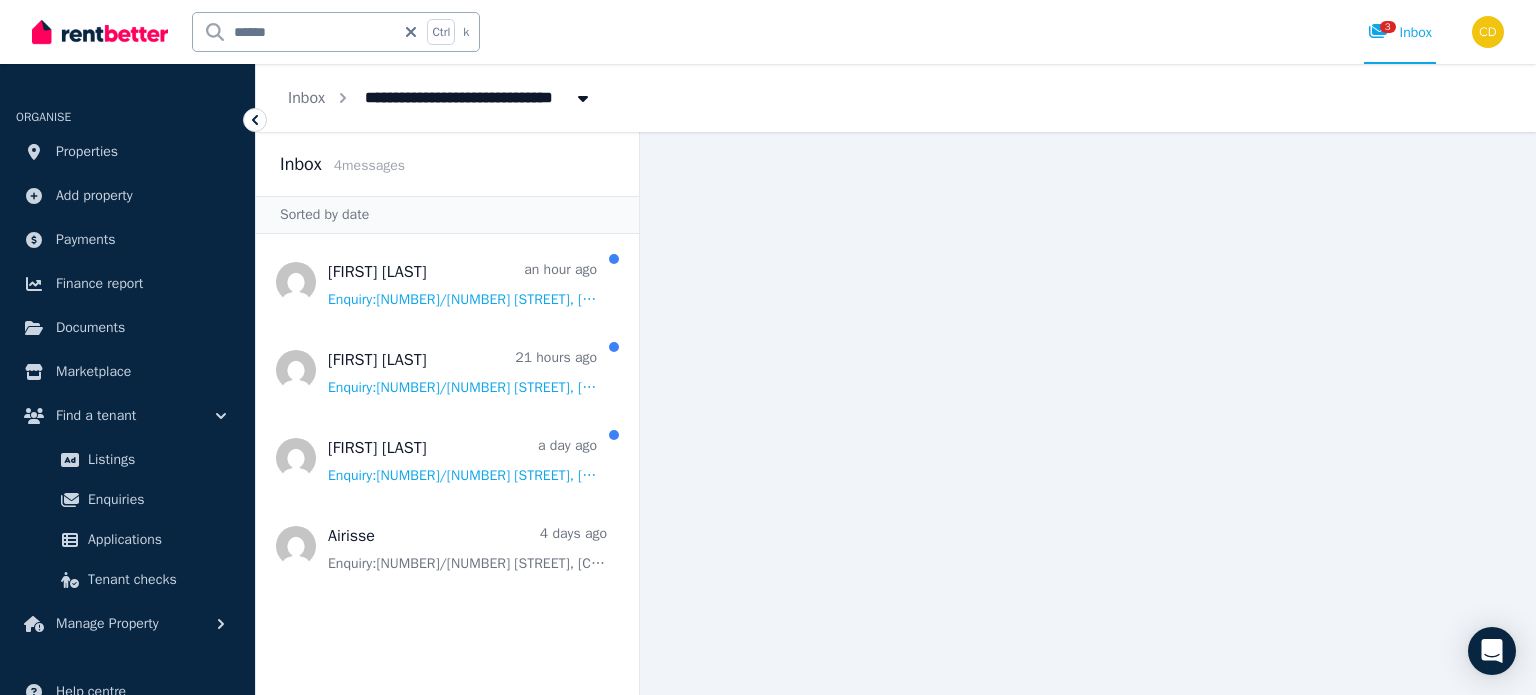 click on "*****" at bounding box center [294, 32] 